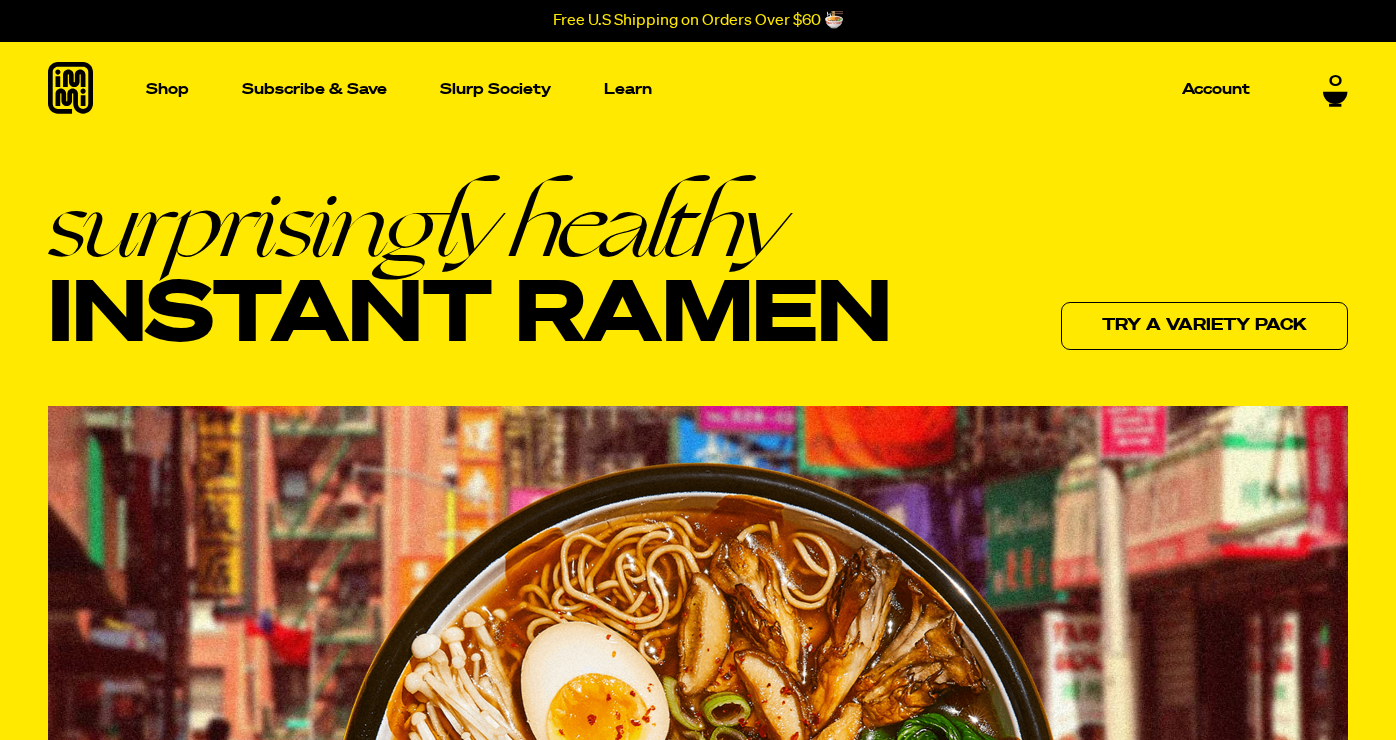 scroll, scrollTop: 0, scrollLeft: 0, axis: both 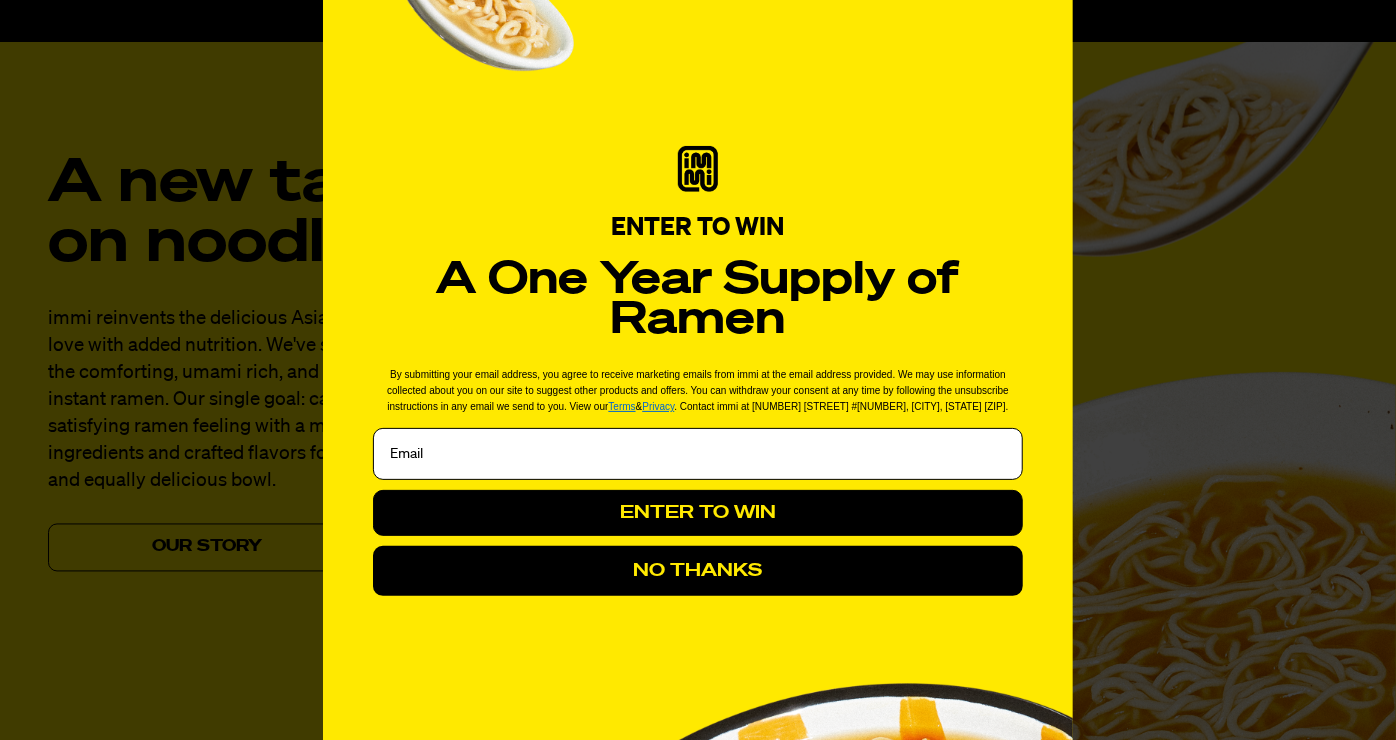 click on "NO THANKS" at bounding box center [698, 571] 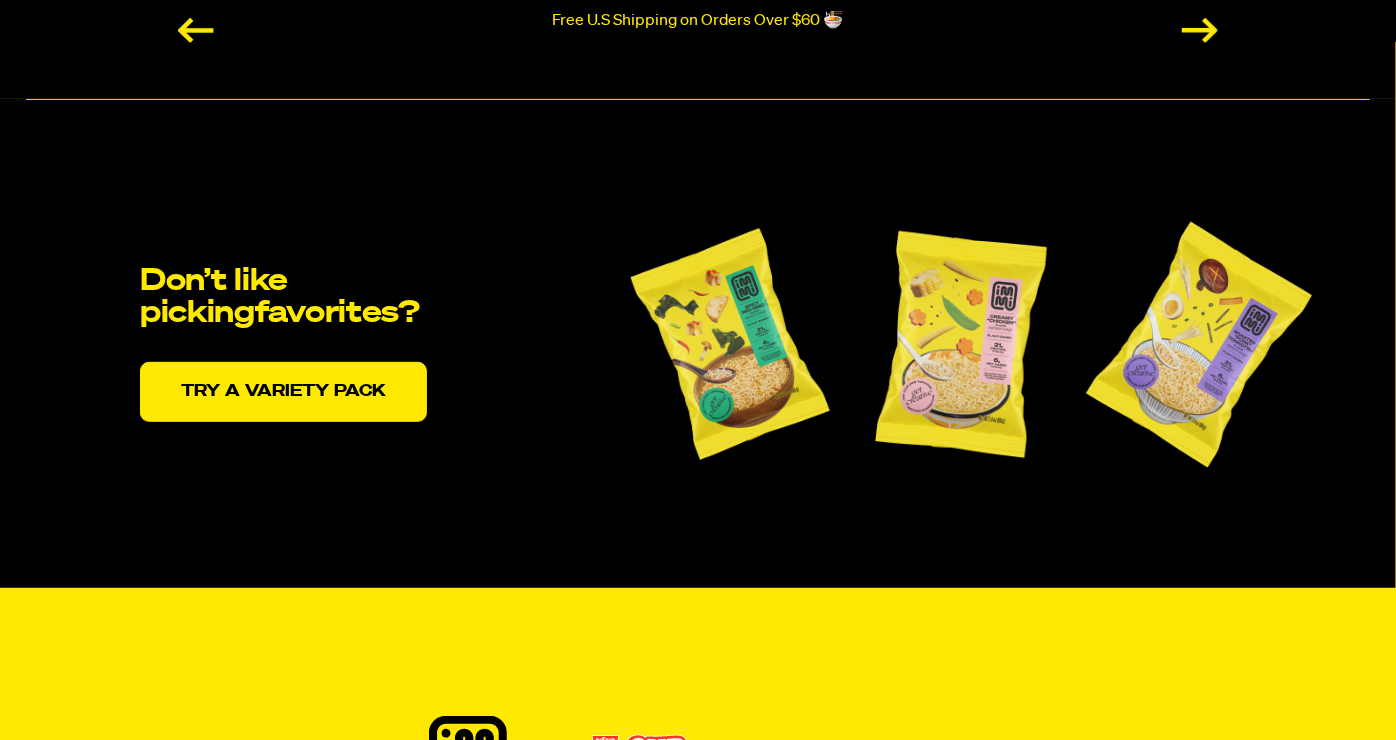 scroll, scrollTop: 4139, scrollLeft: 0, axis: vertical 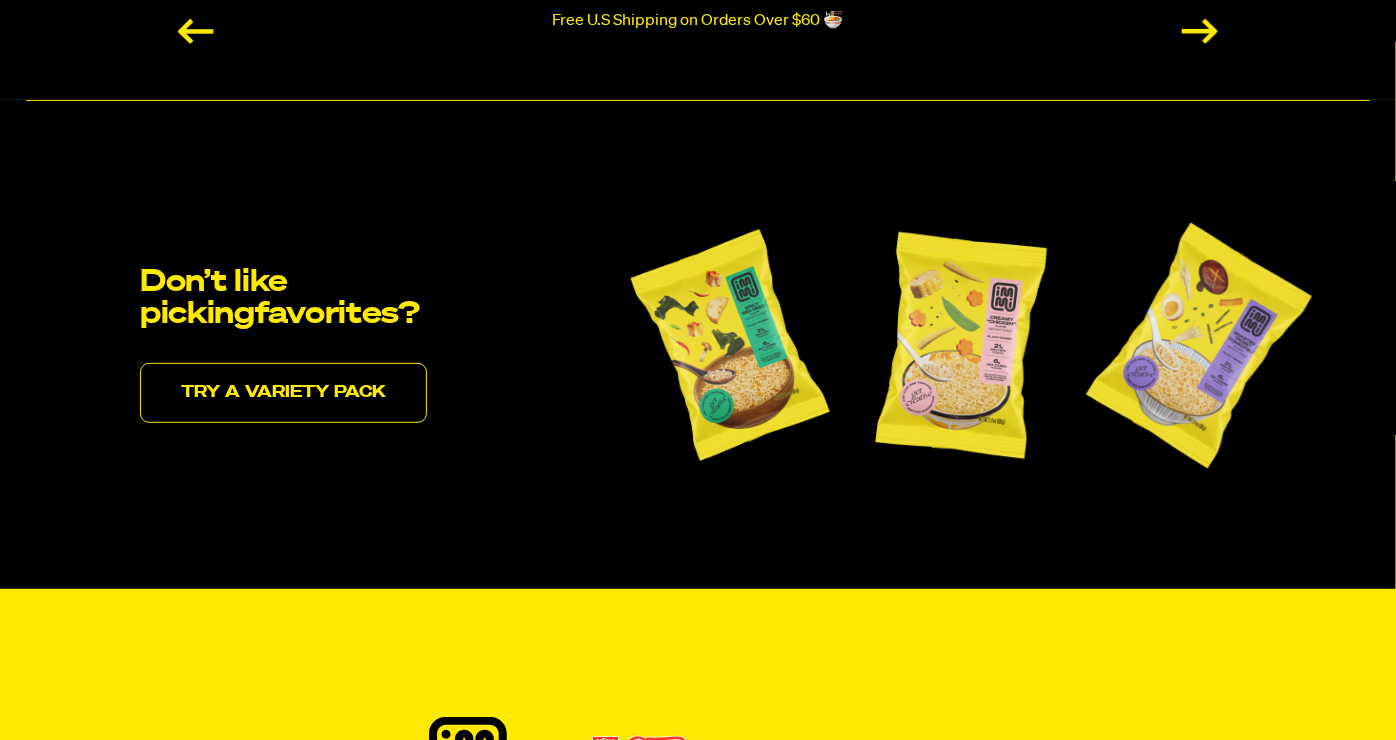 click on "Try a variety pack" at bounding box center (283, 393) 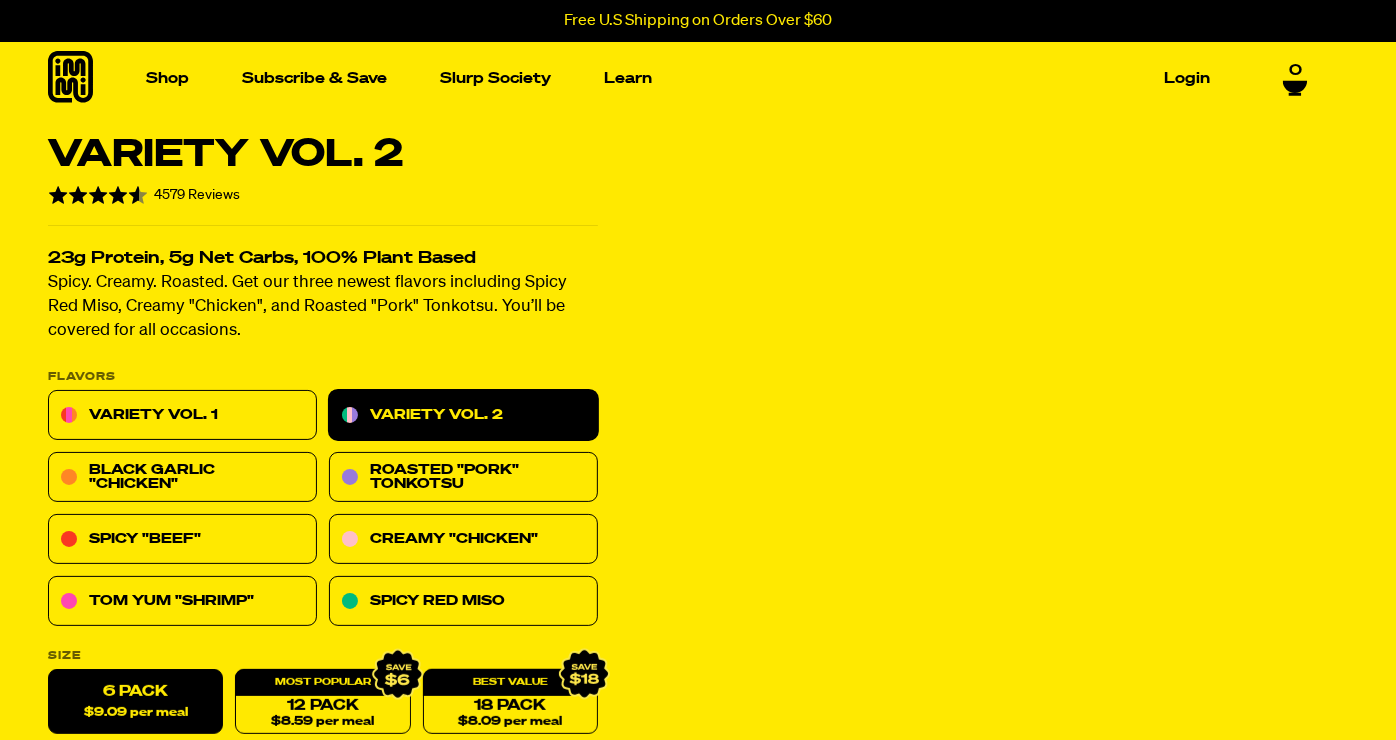scroll, scrollTop: 211, scrollLeft: 0, axis: vertical 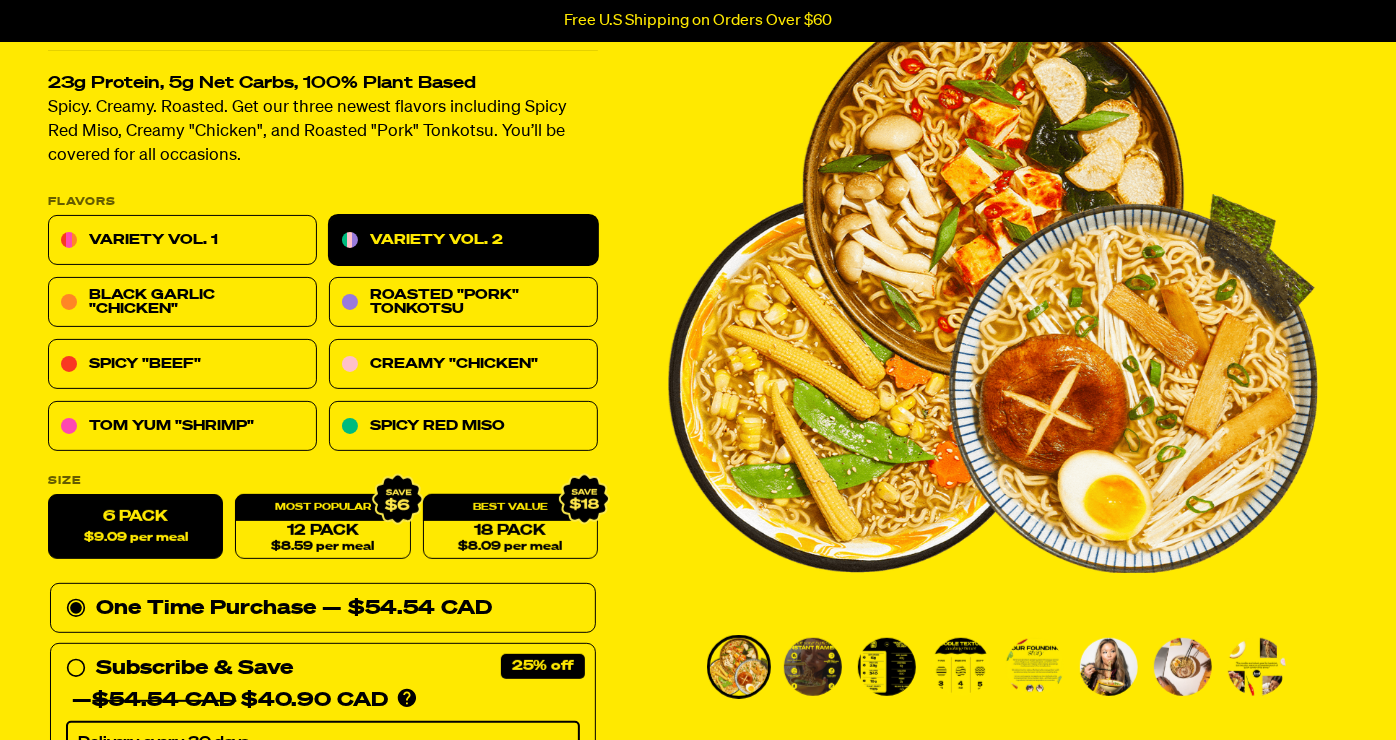 click on "$9.09 per meal" at bounding box center [136, 538] 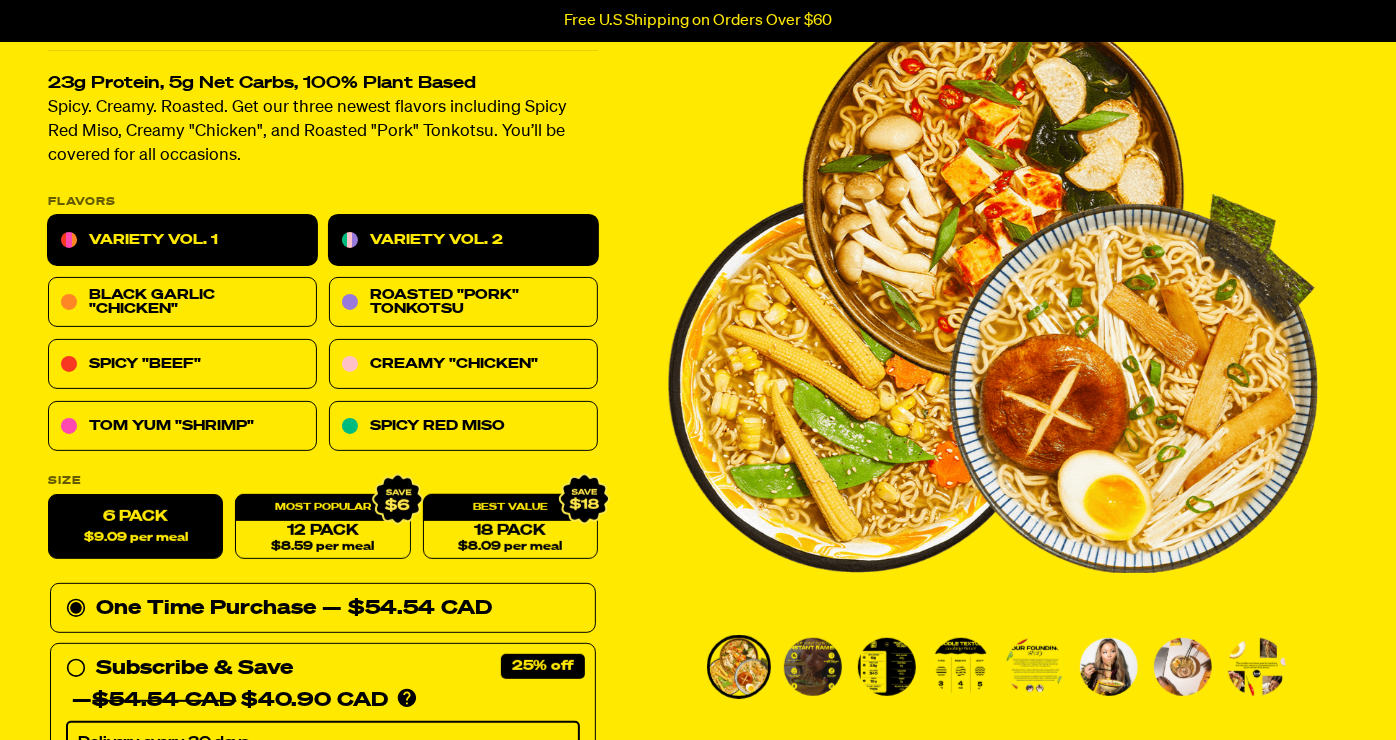 click on "Variety Vol. 1" at bounding box center (182, 241) 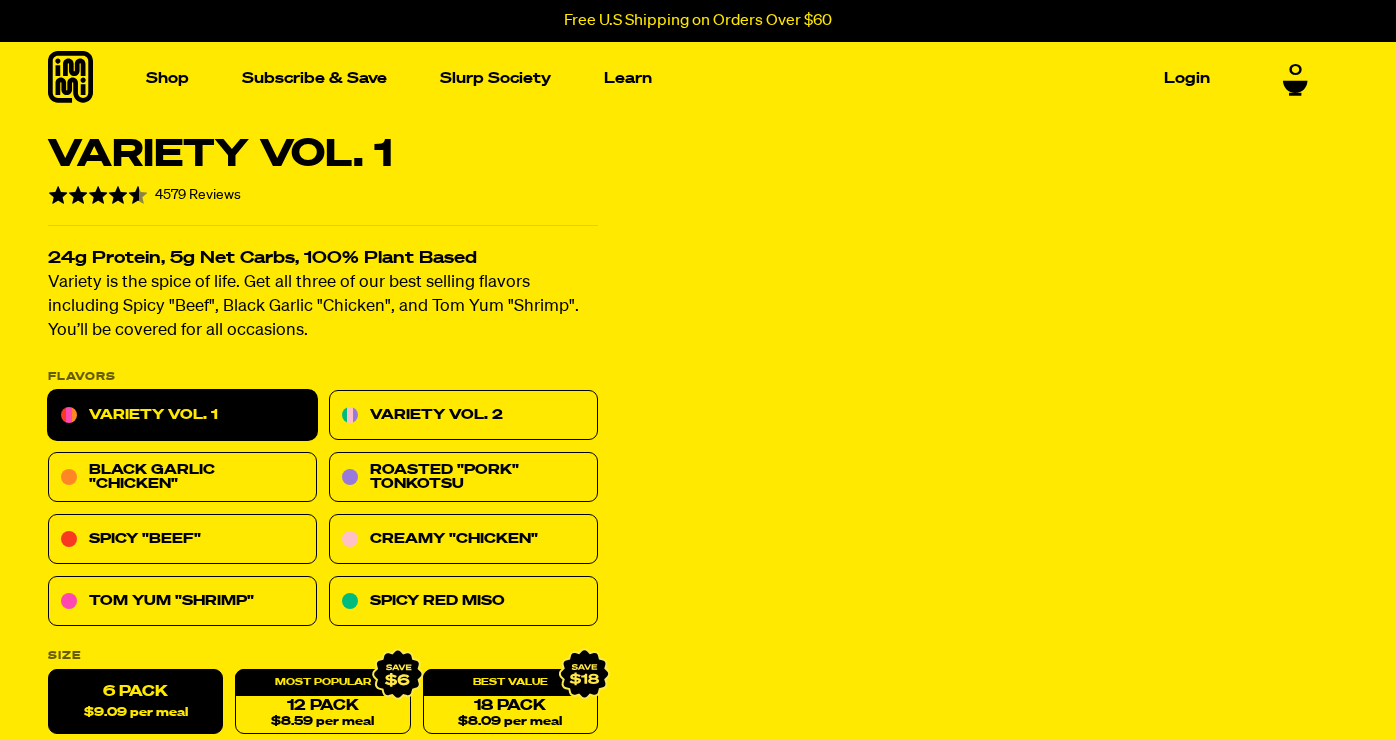 scroll, scrollTop: 0, scrollLeft: 0, axis: both 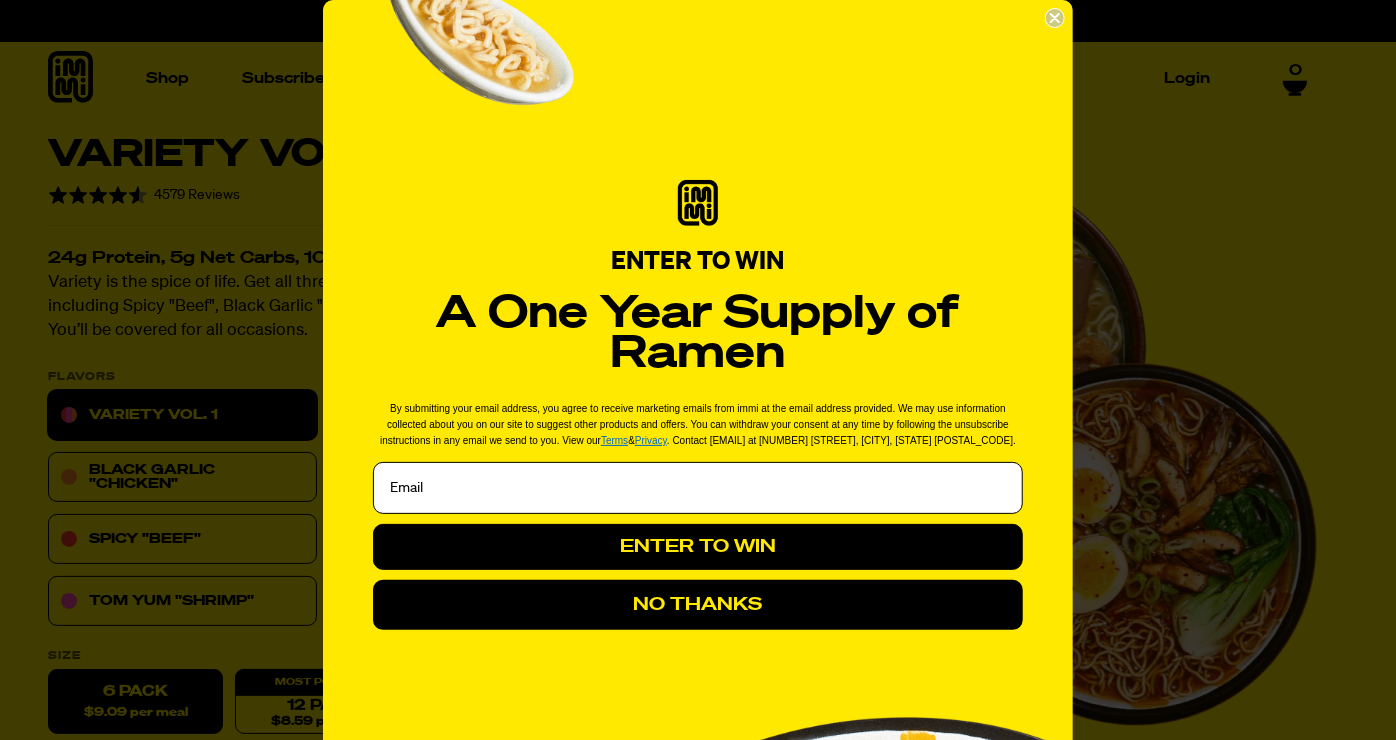 click on "NO THANKS" at bounding box center [698, 605] 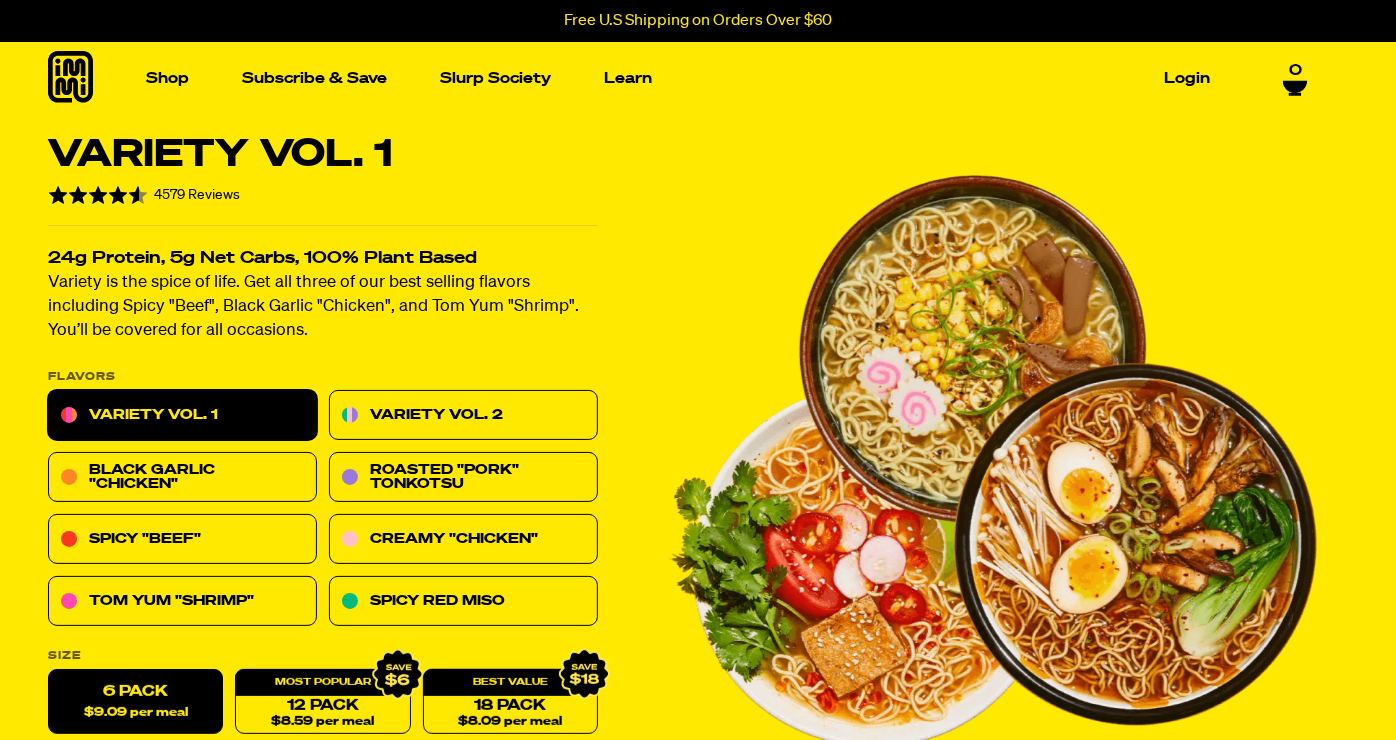 scroll, scrollTop: 26, scrollLeft: 0, axis: vertical 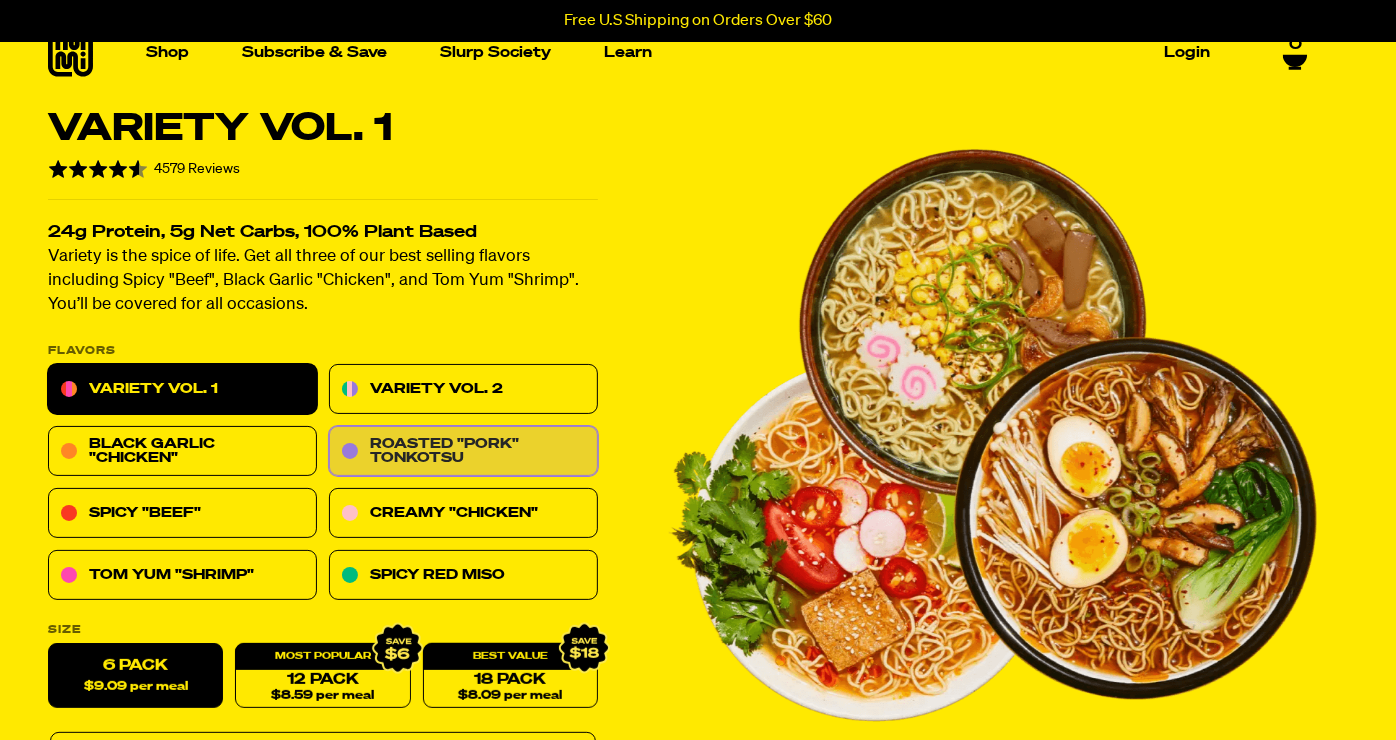 click on "Roasted "Pork" Tonkotsu" at bounding box center [463, 452] 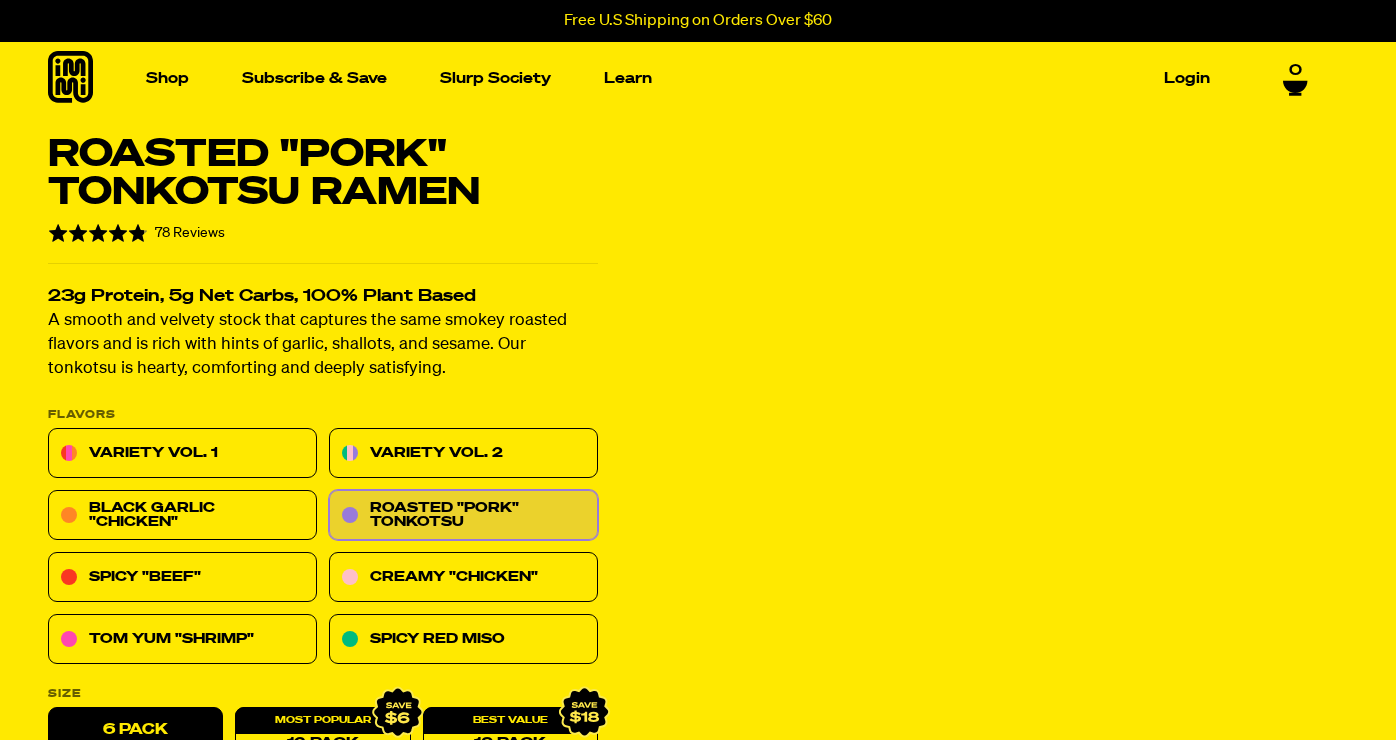 scroll, scrollTop: 270, scrollLeft: 0, axis: vertical 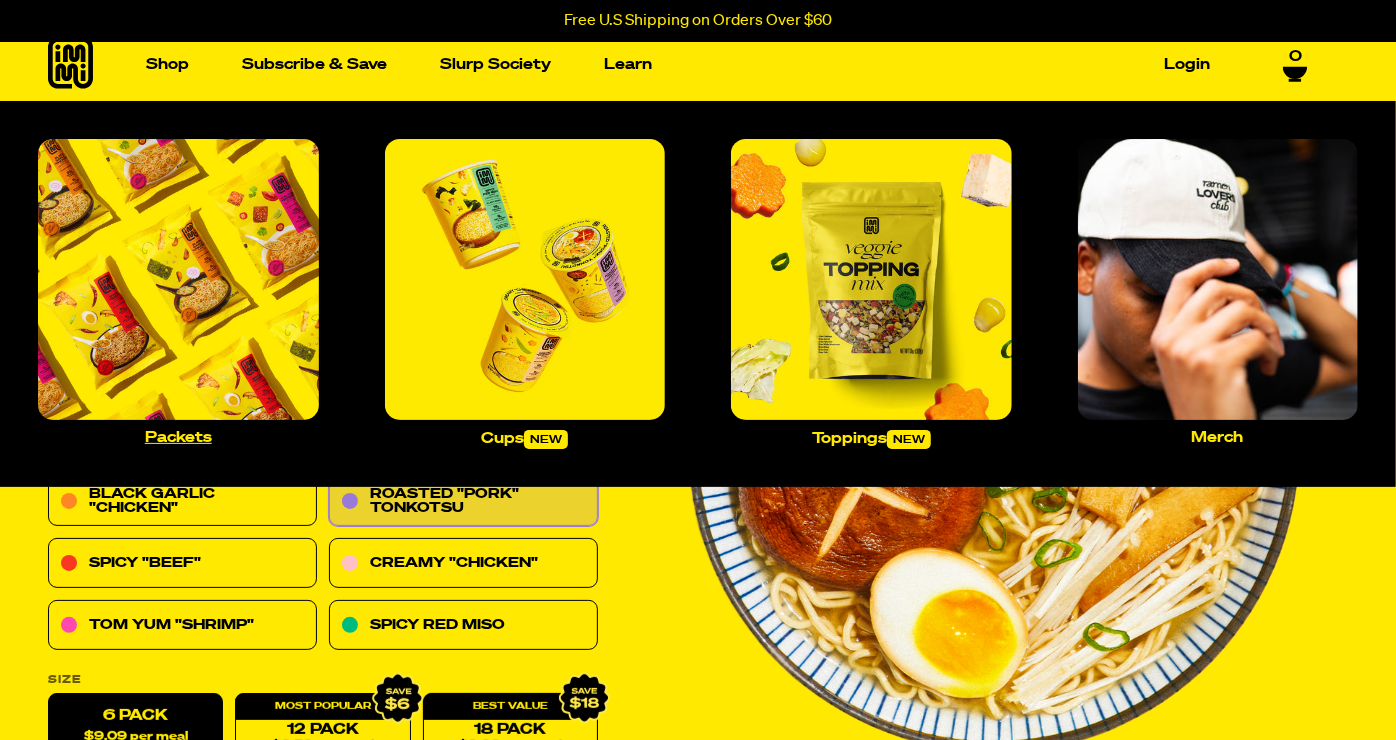 click at bounding box center (178, 279) 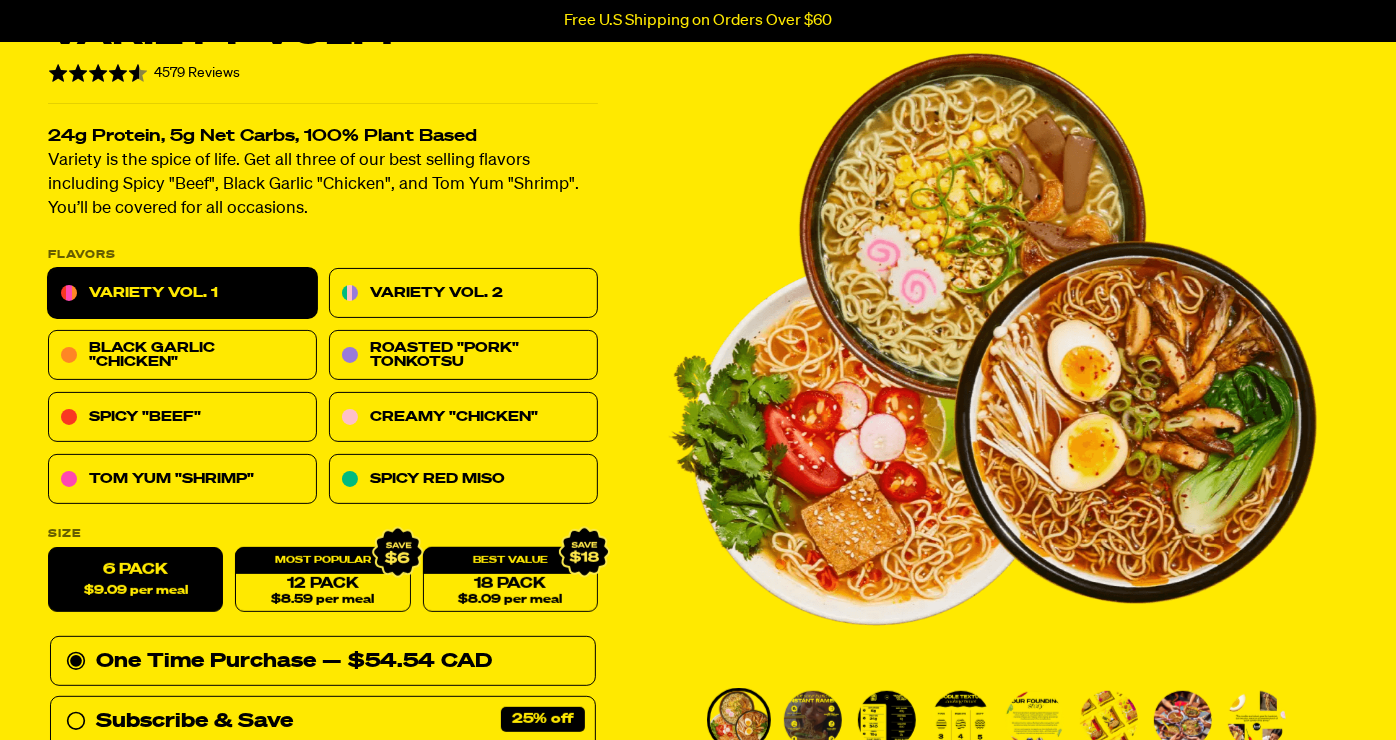 scroll, scrollTop: 130, scrollLeft: 0, axis: vertical 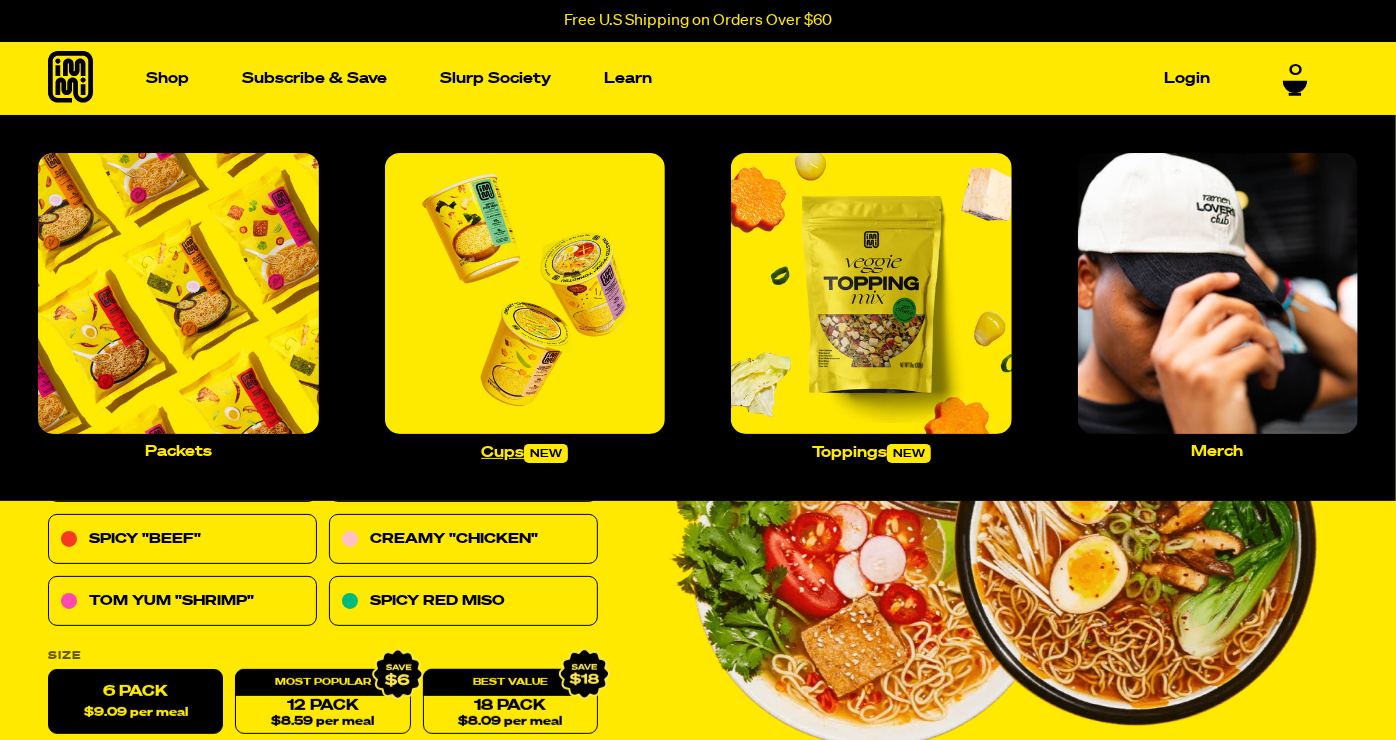 click at bounding box center [525, 293] 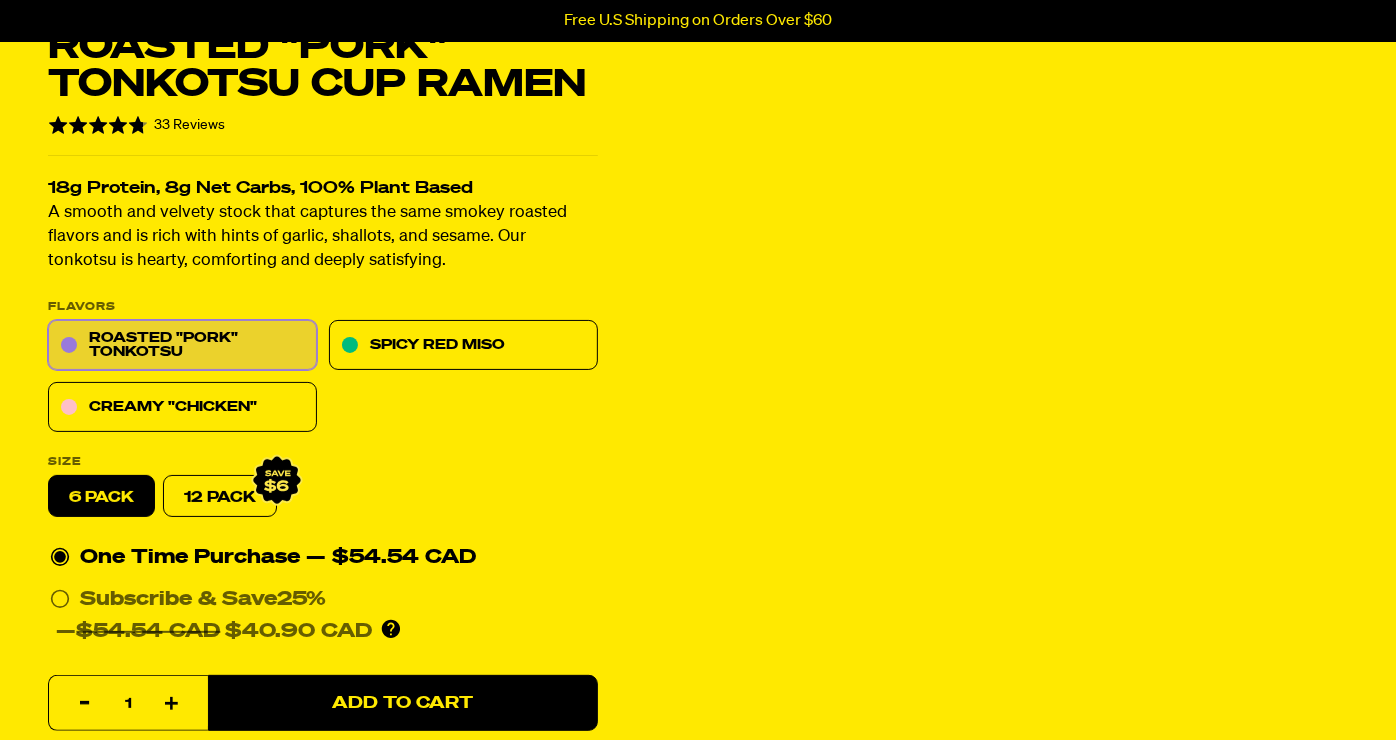 scroll, scrollTop: 109, scrollLeft: 0, axis: vertical 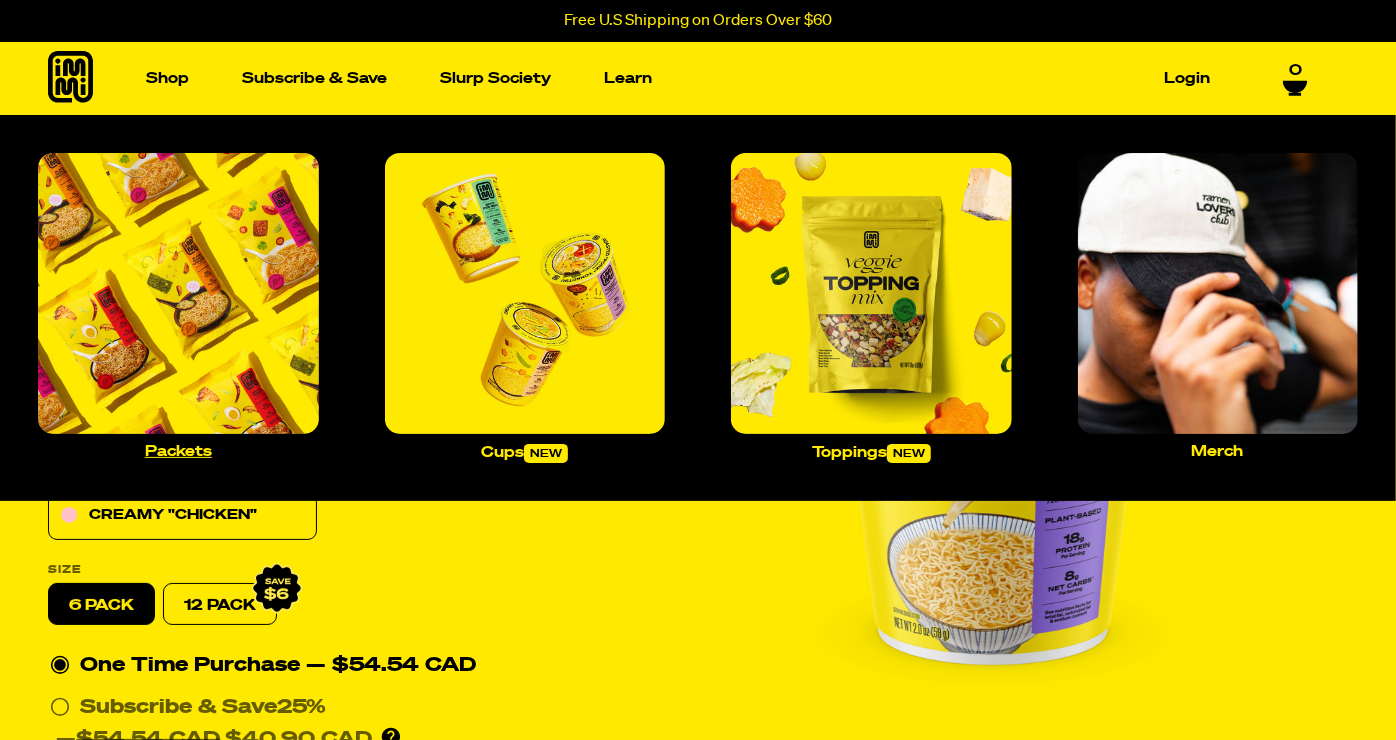 click at bounding box center [178, 293] 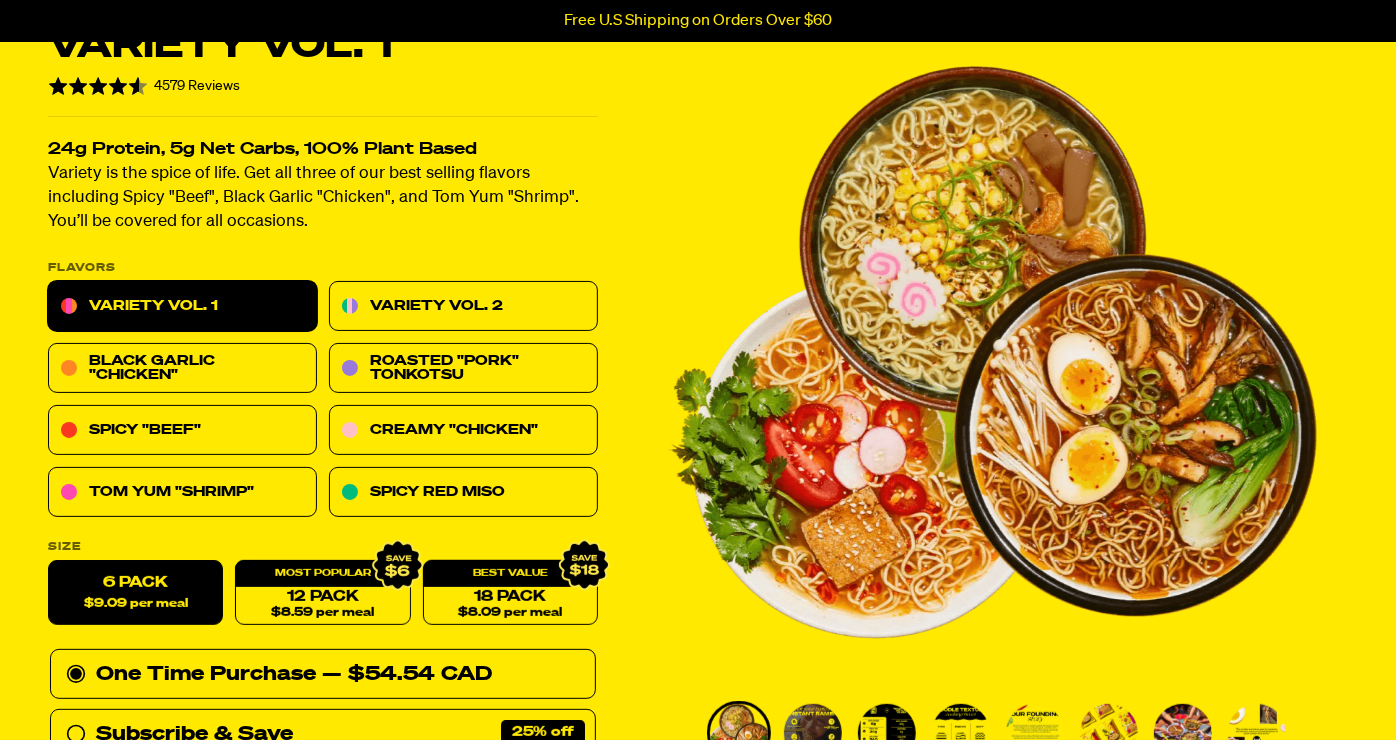 scroll, scrollTop: 276, scrollLeft: 0, axis: vertical 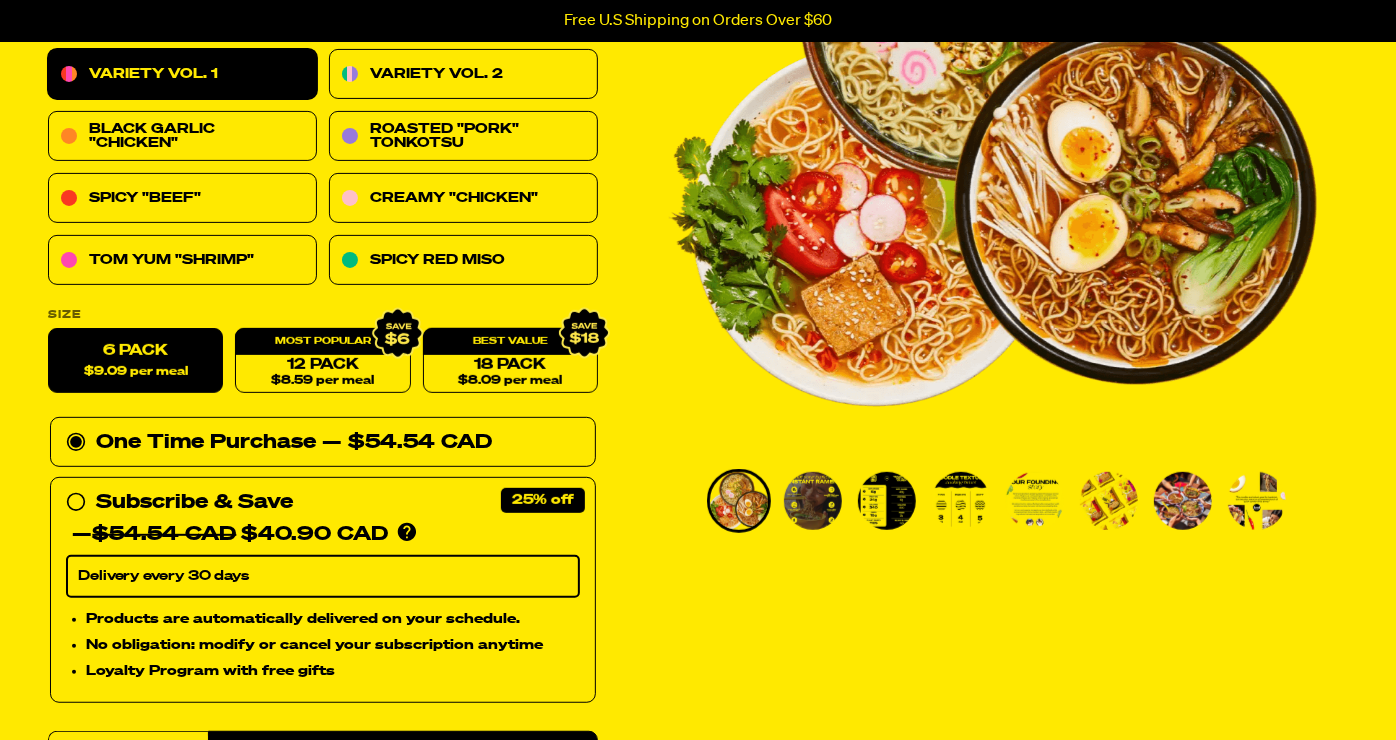 click at bounding box center [887, 501] 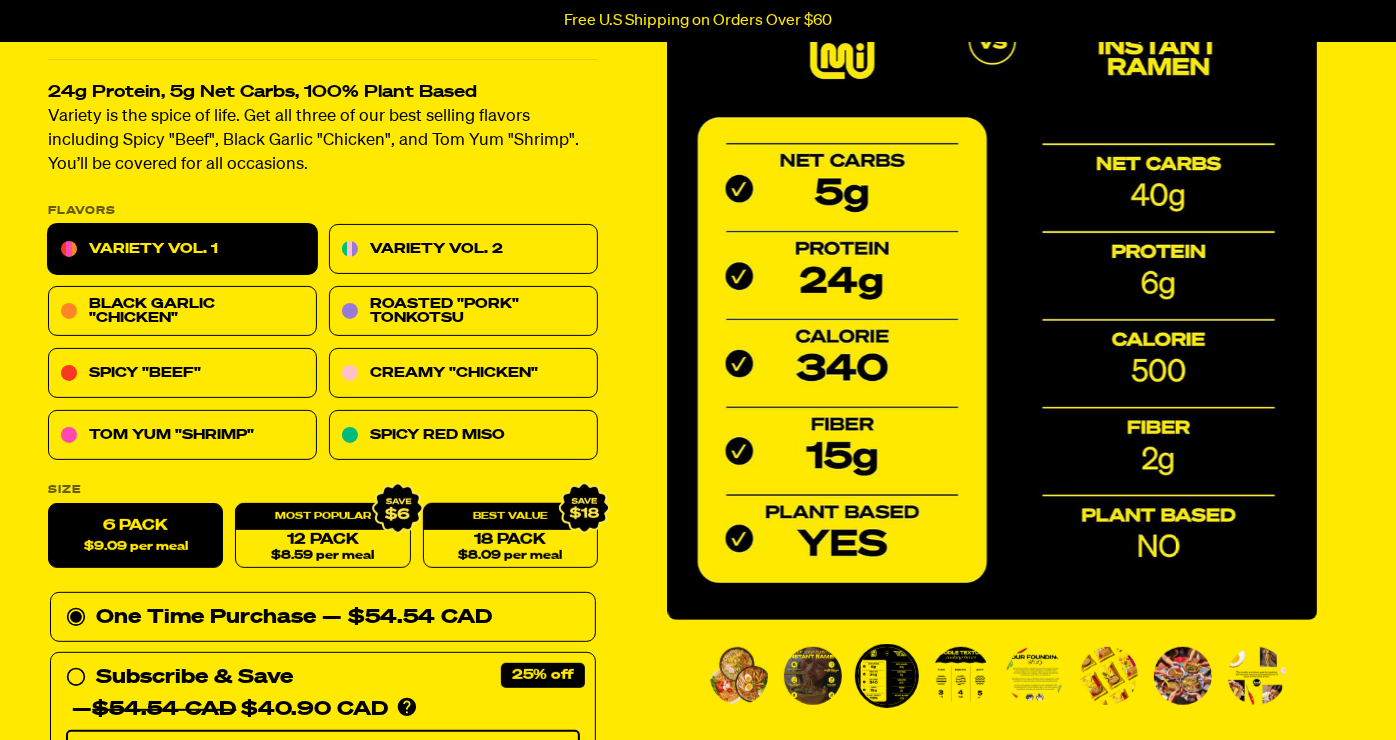 scroll, scrollTop: 333, scrollLeft: 0, axis: vertical 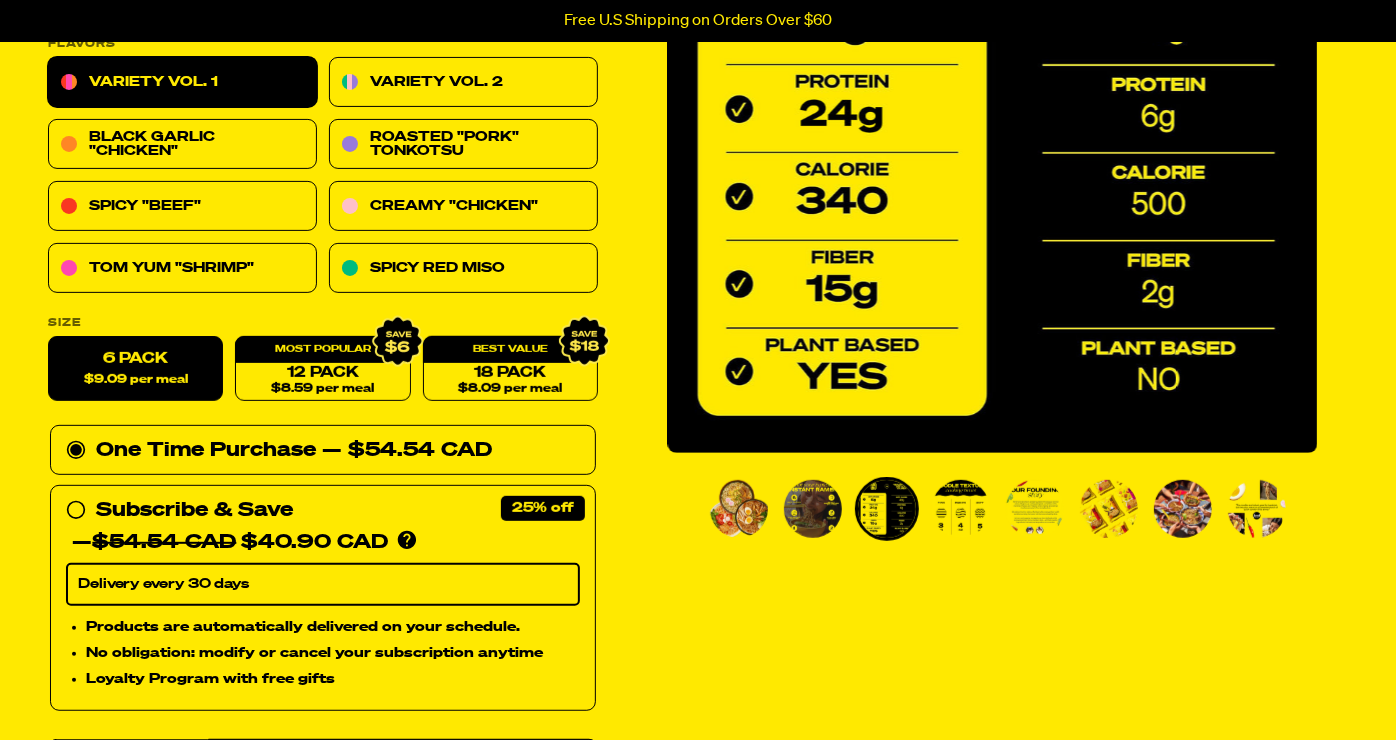 click at bounding box center (1109, 509) 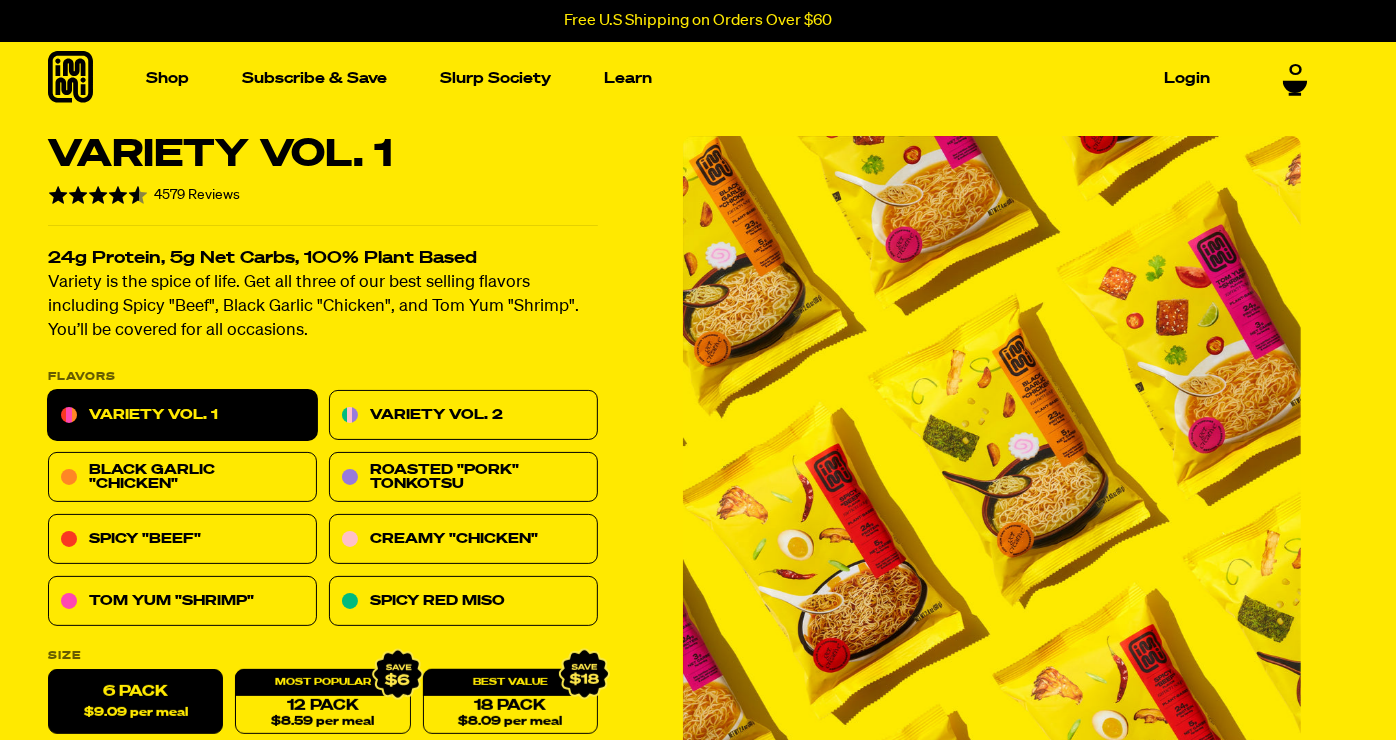 scroll, scrollTop: 551, scrollLeft: 0, axis: vertical 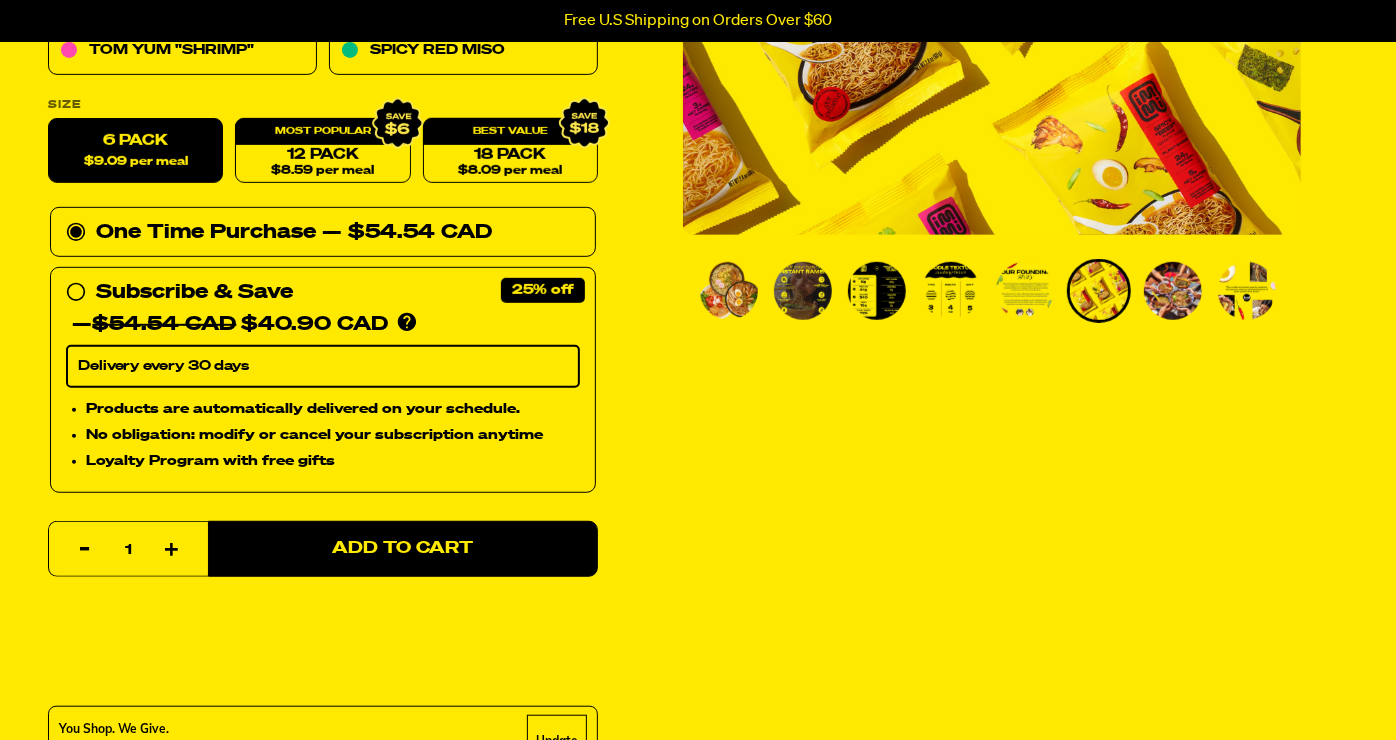 click at bounding box center (1247, 291) 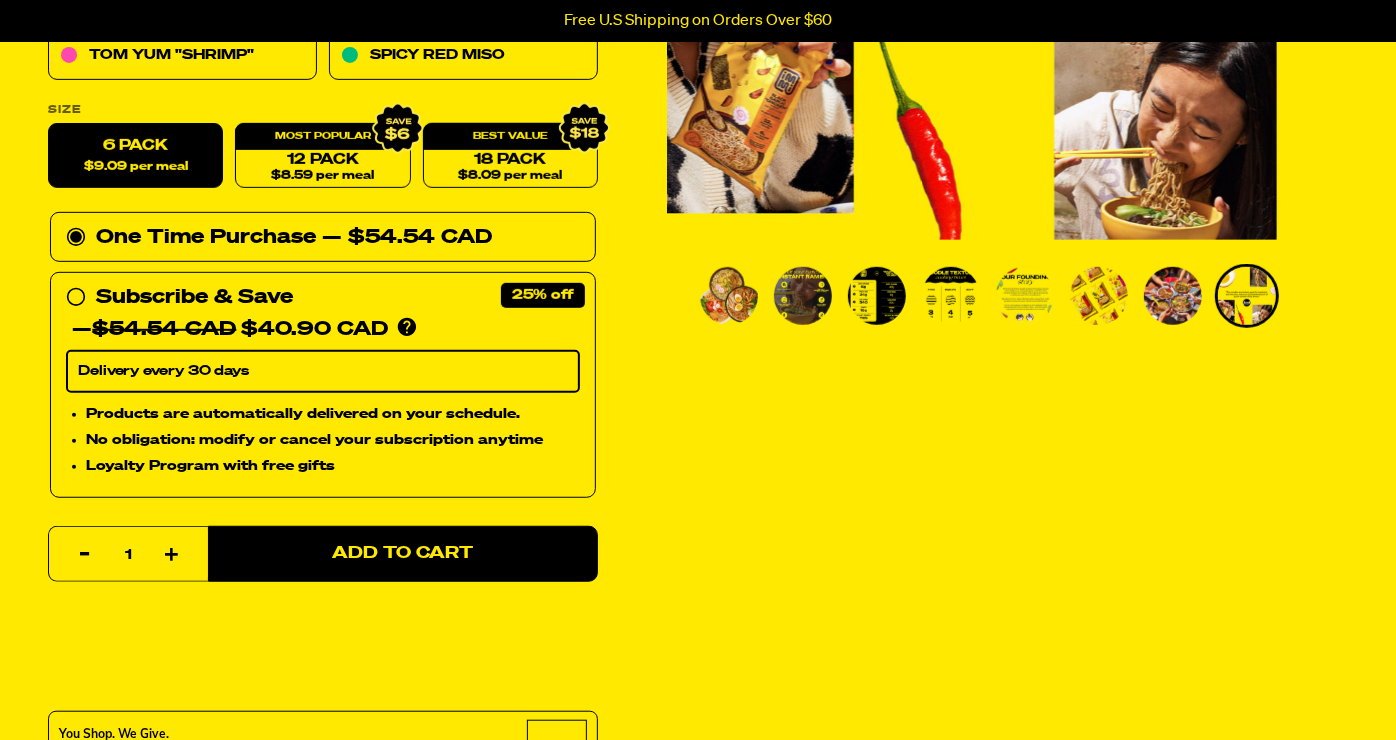 scroll, scrollTop: 574, scrollLeft: 0, axis: vertical 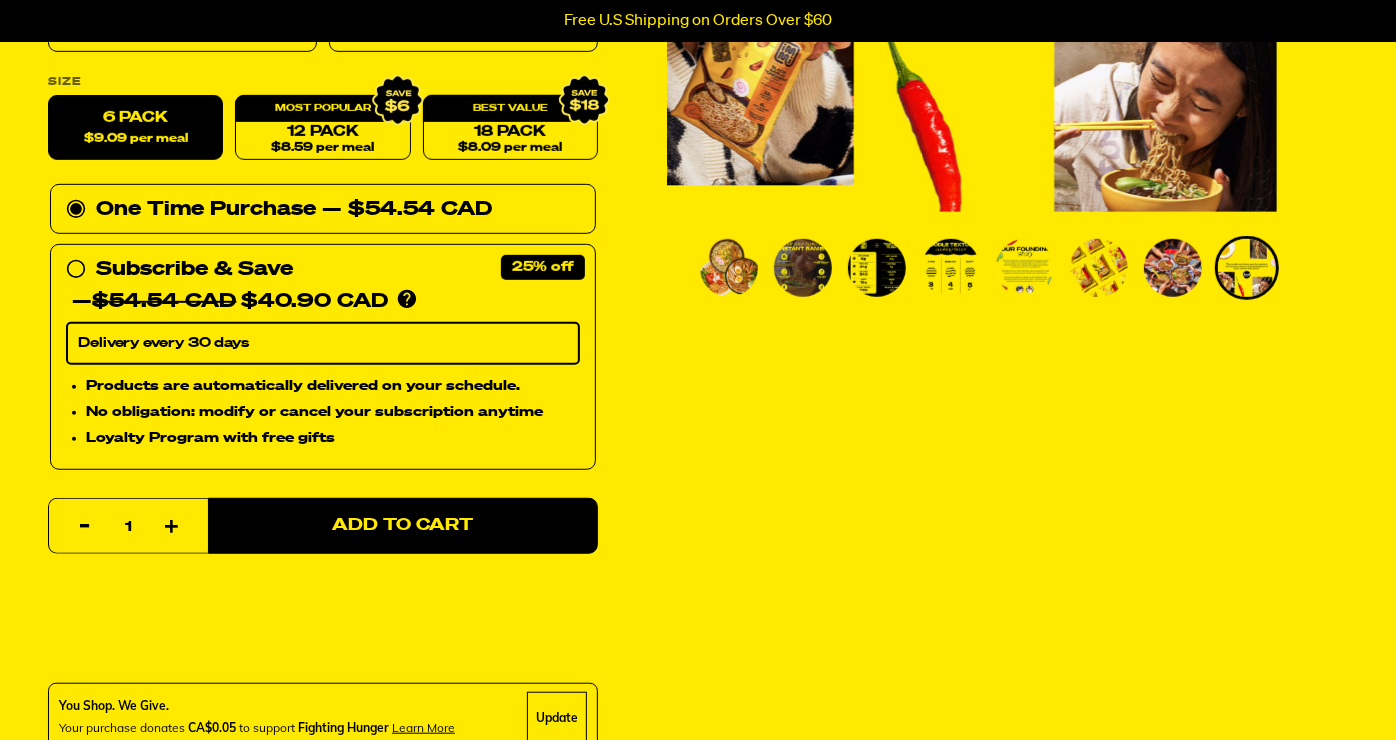 click at bounding box center [1173, 268] 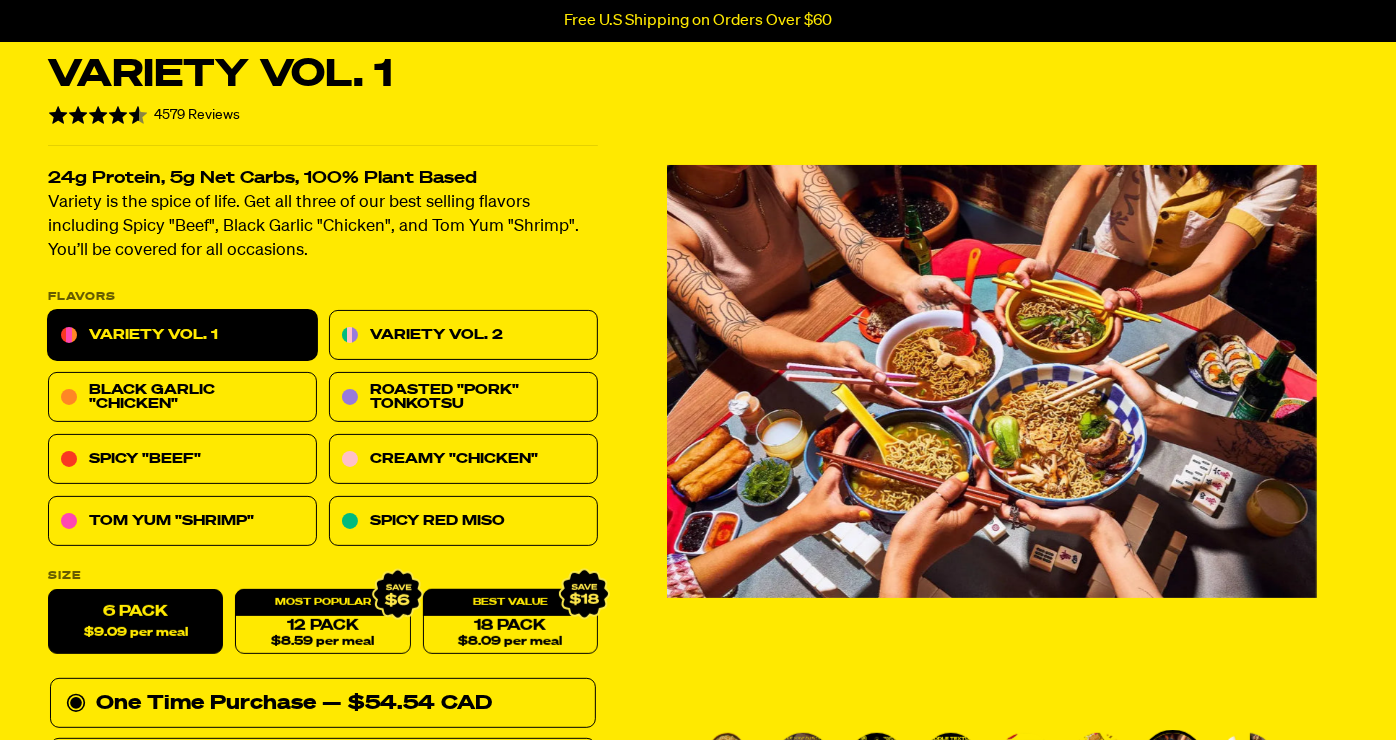 scroll, scrollTop: 253, scrollLeft: 0, axis: vertical 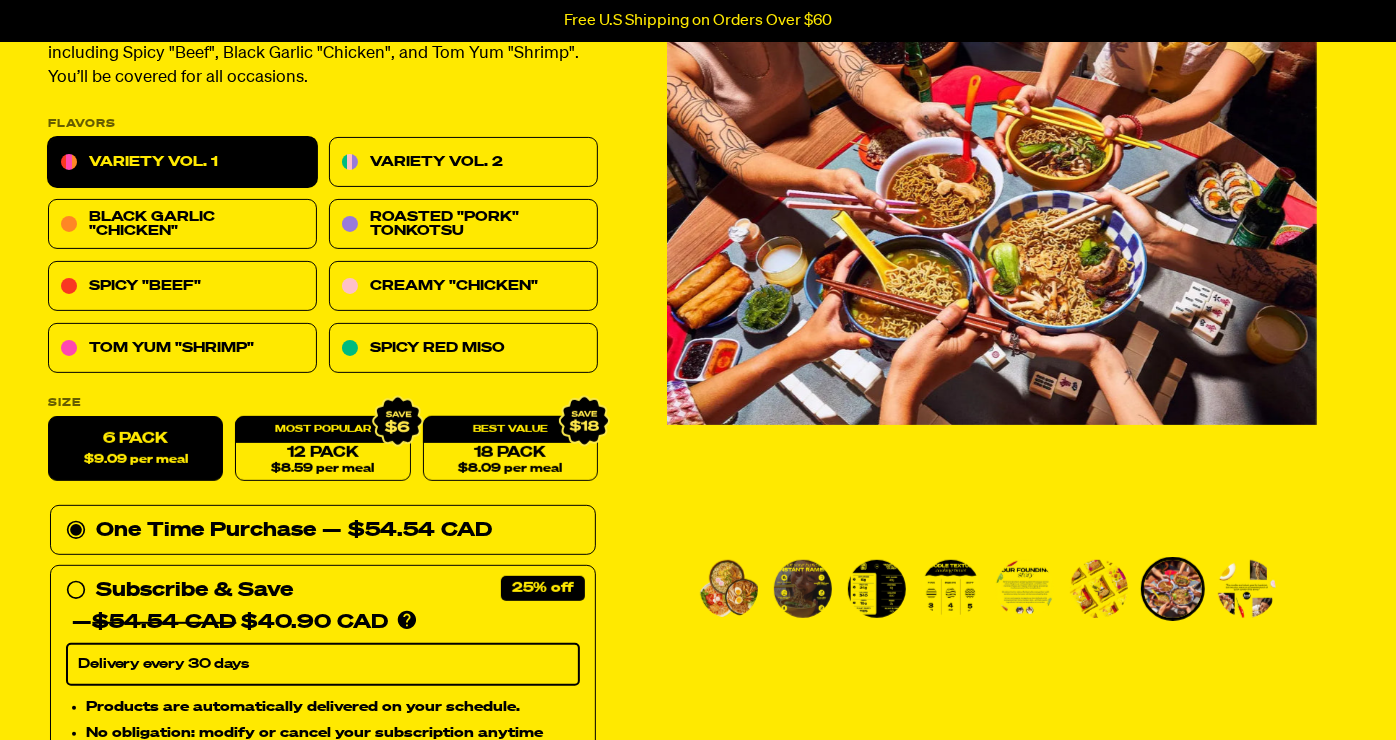 click at bounding box center (1099, 589) 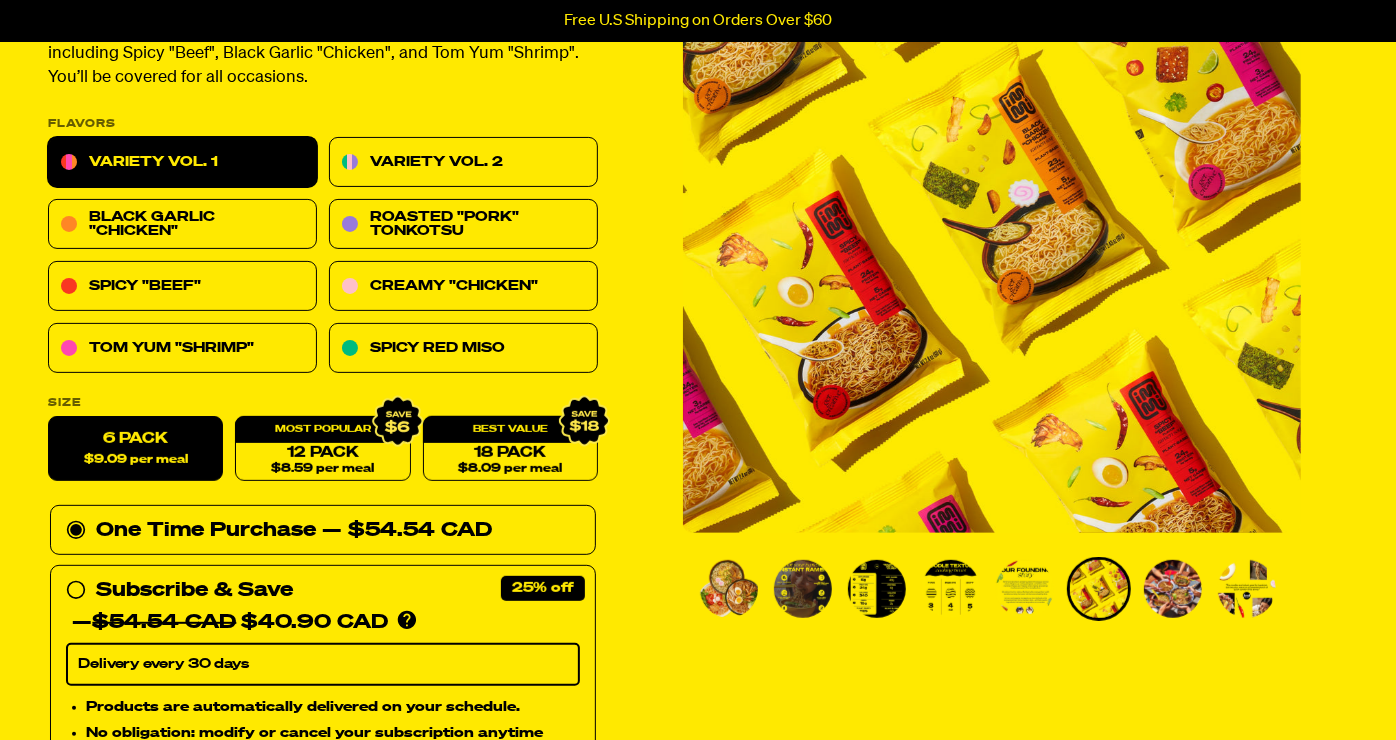 click at bounding box center [1025, 589] 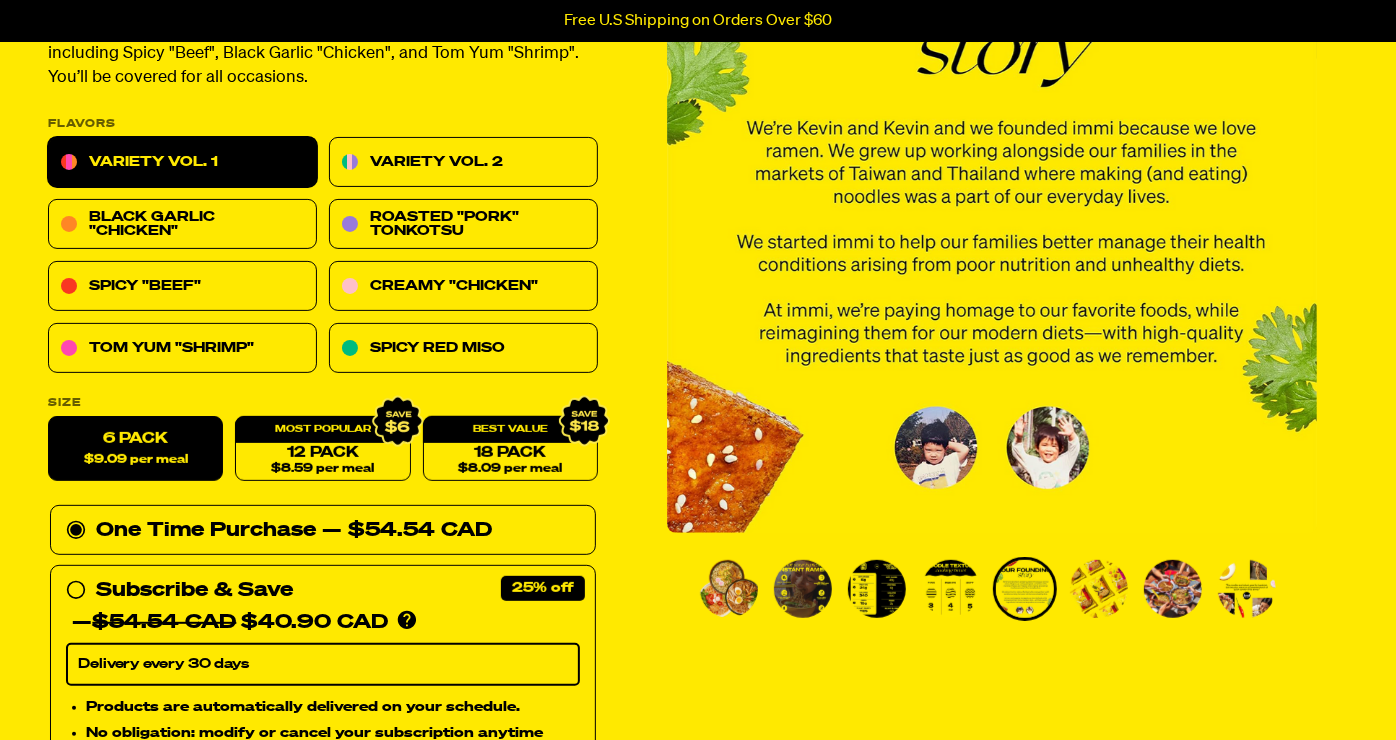 click at bounding box center (951, 589) 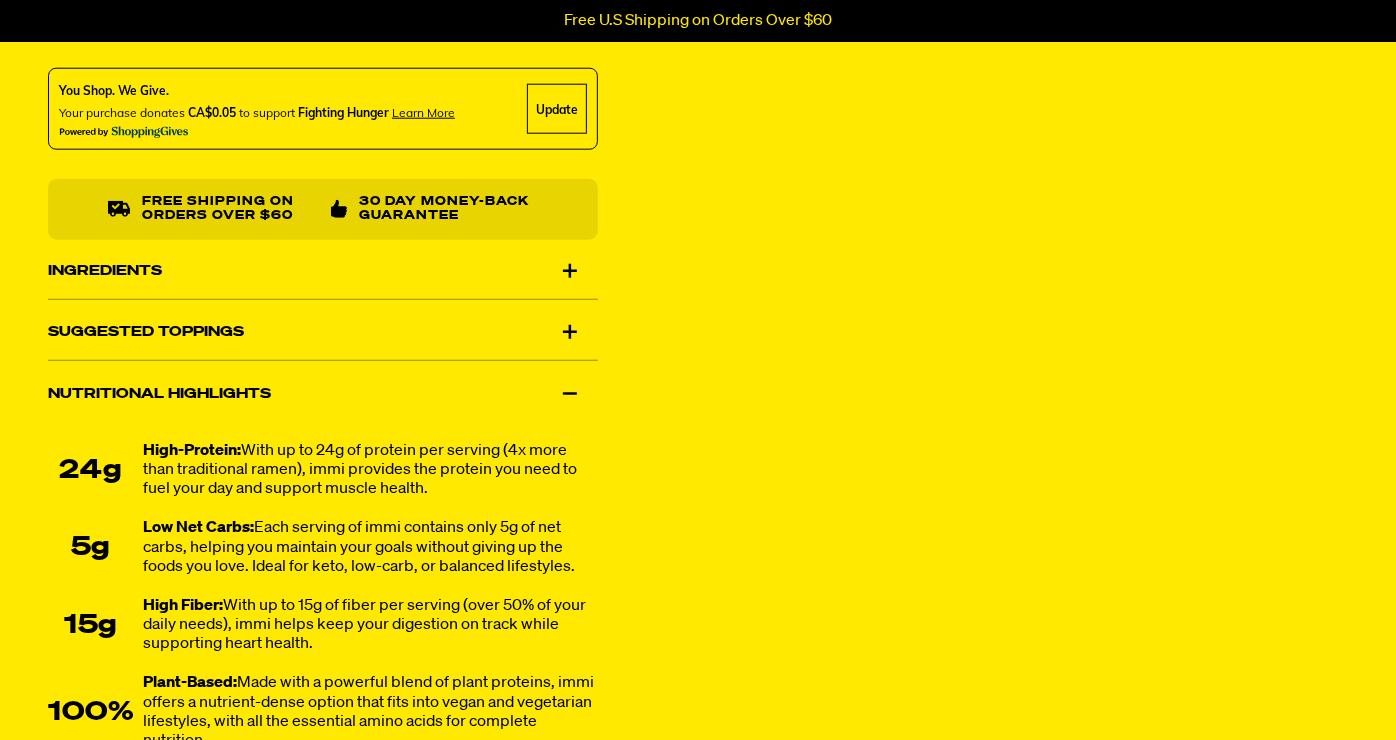 scroll, scrollTop: 1367, scrollLeft: 0, axis: vertical 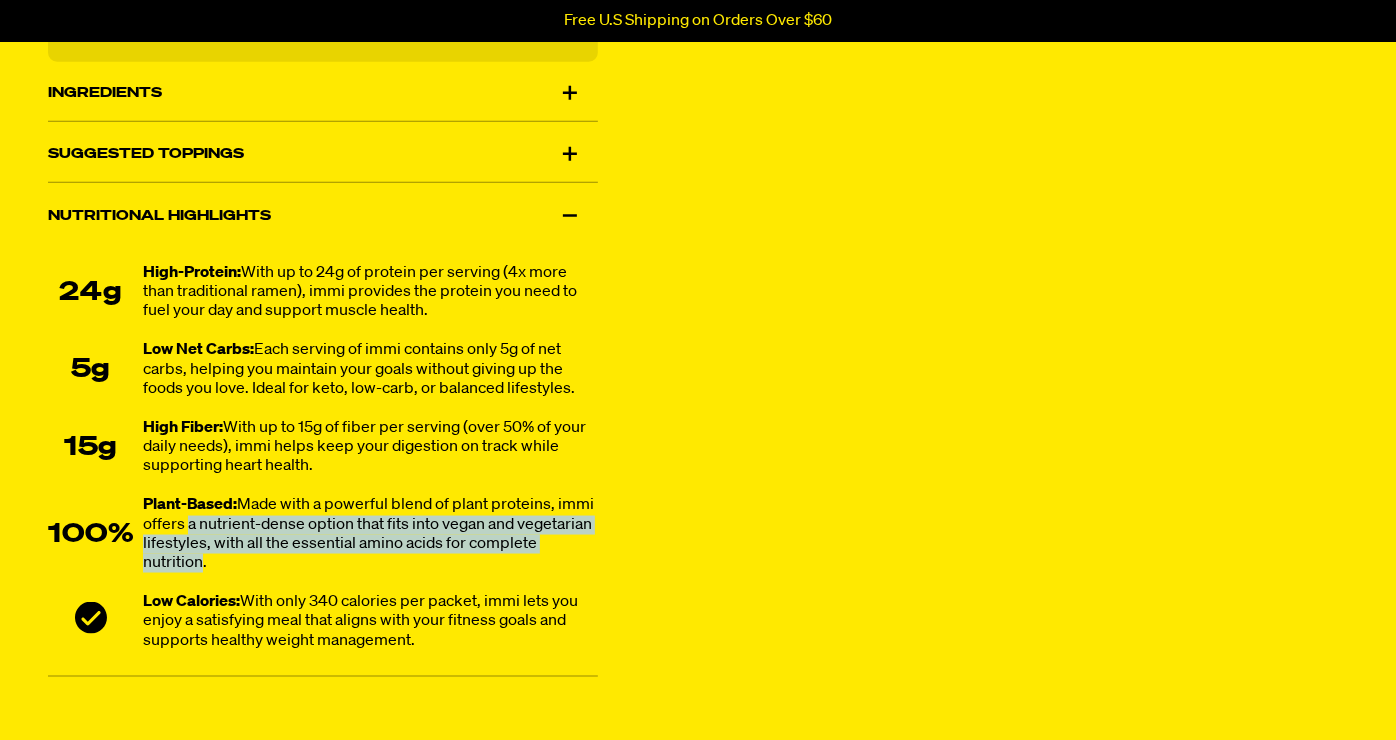drag, startPoint x: 181, startPoint y: 519, endPoint x: 267, endPoint y: 568, distance: 98.9798 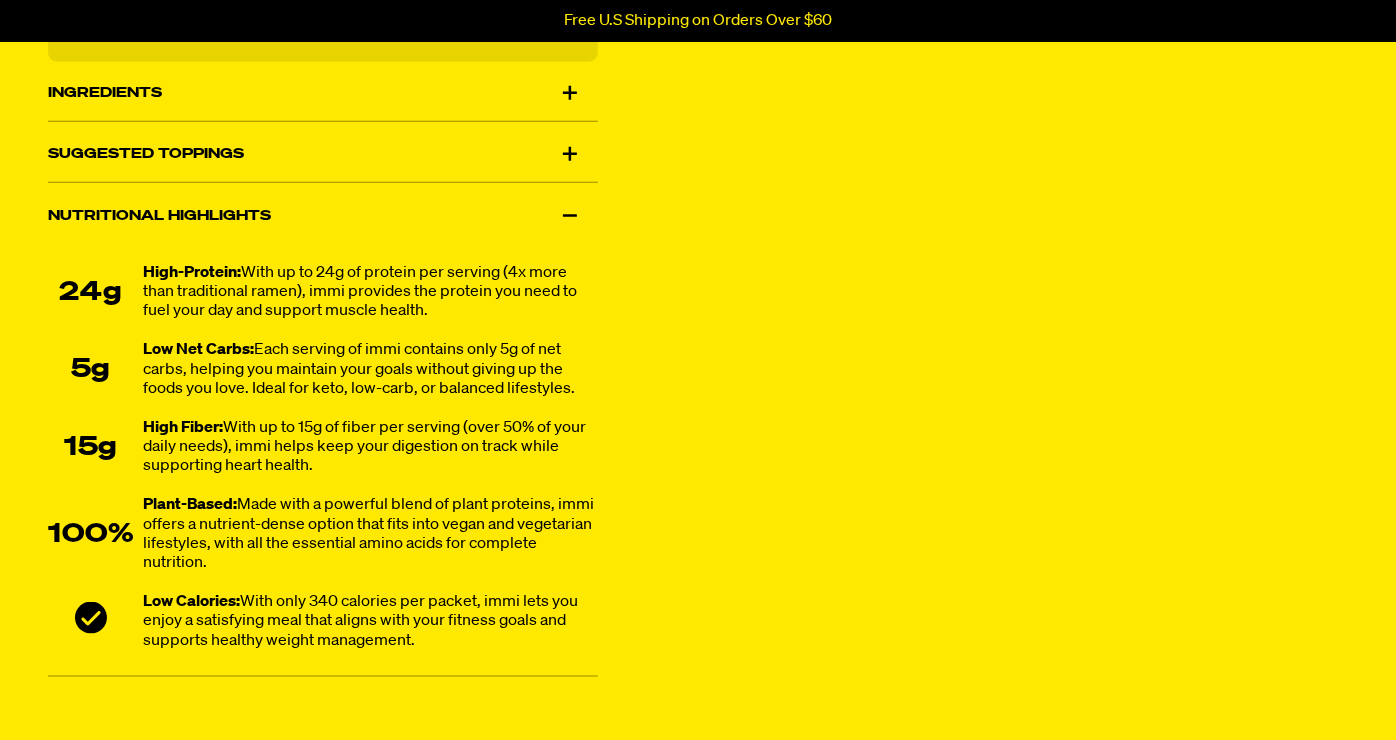 click on "24g
High-Protein:  With up to 24g of protein per serving (4x more than traditional ramen), immi provides the protein you need to fuel your day and support muscle health.
5g
Low Net Carbs:  Each serving of immi contains only 5g of net carbs, helping you maintain your goals without giving up the foods you love. Ideal for keto, low-carb, or balanced lifestyles.
15g
High Fiber:
100%" at bounding box center [323, 457] 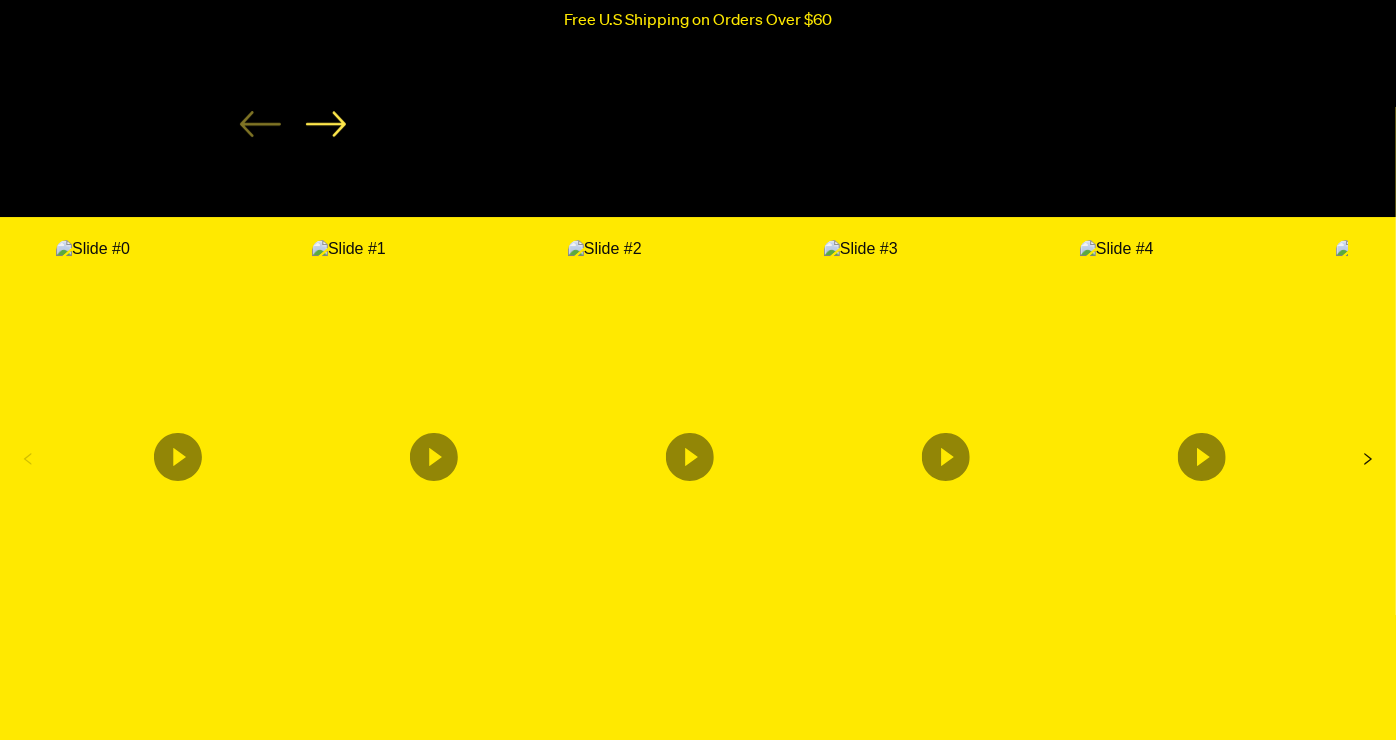 scroll, scrollTop: 3624, scrollLeft: 0, axis: vertical 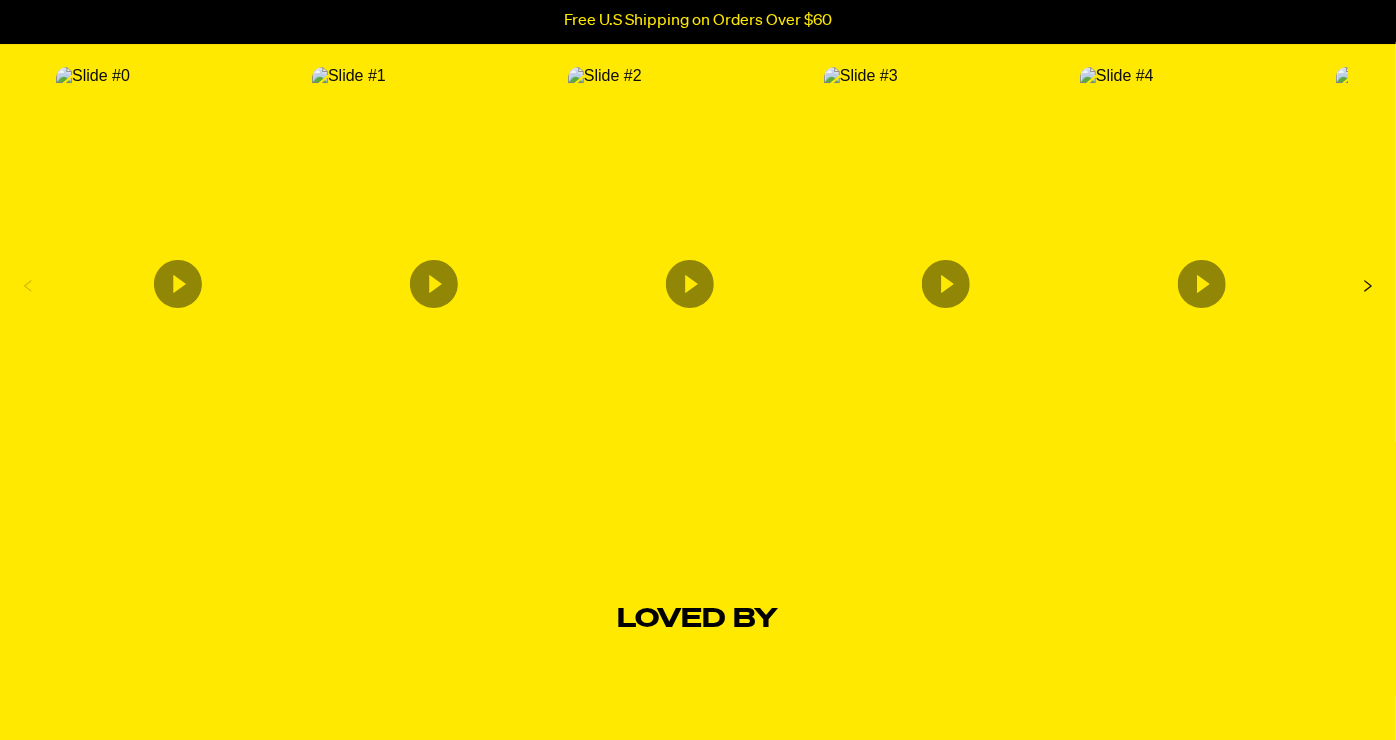 click 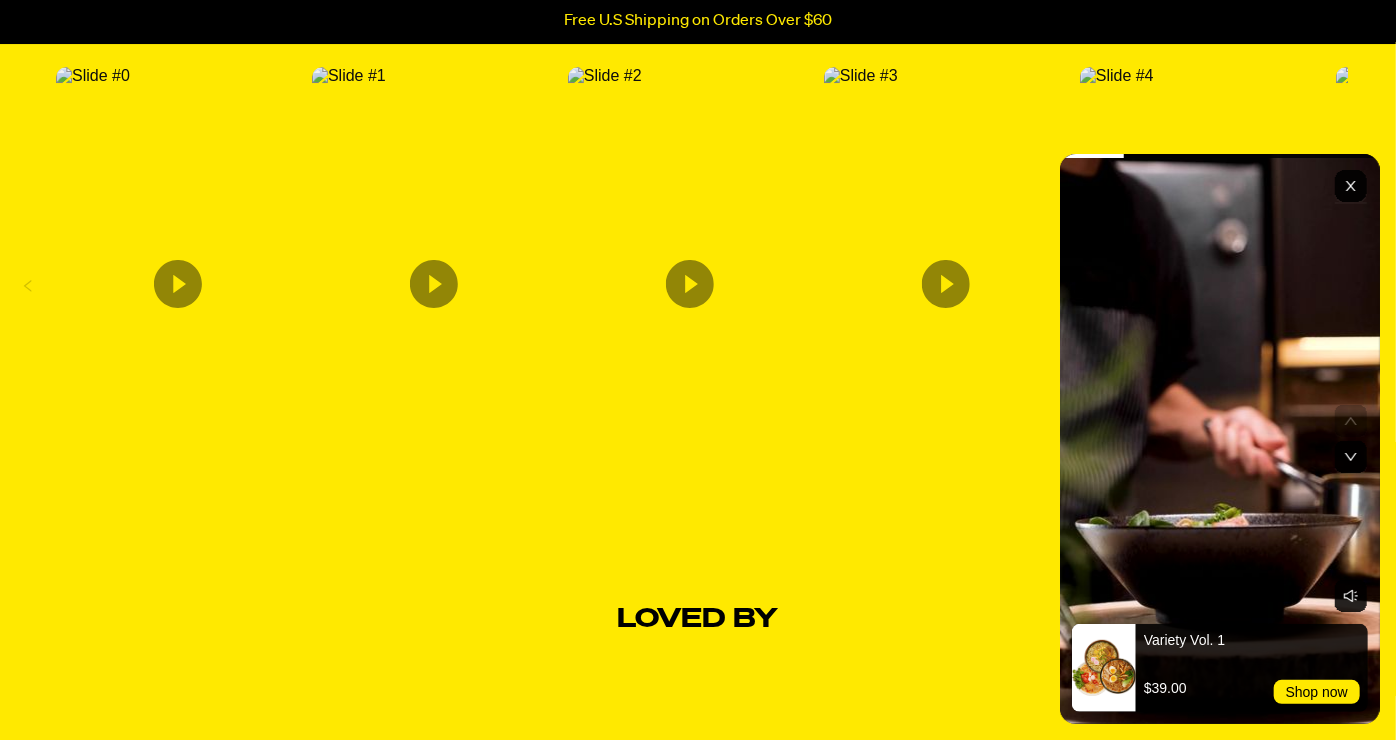click 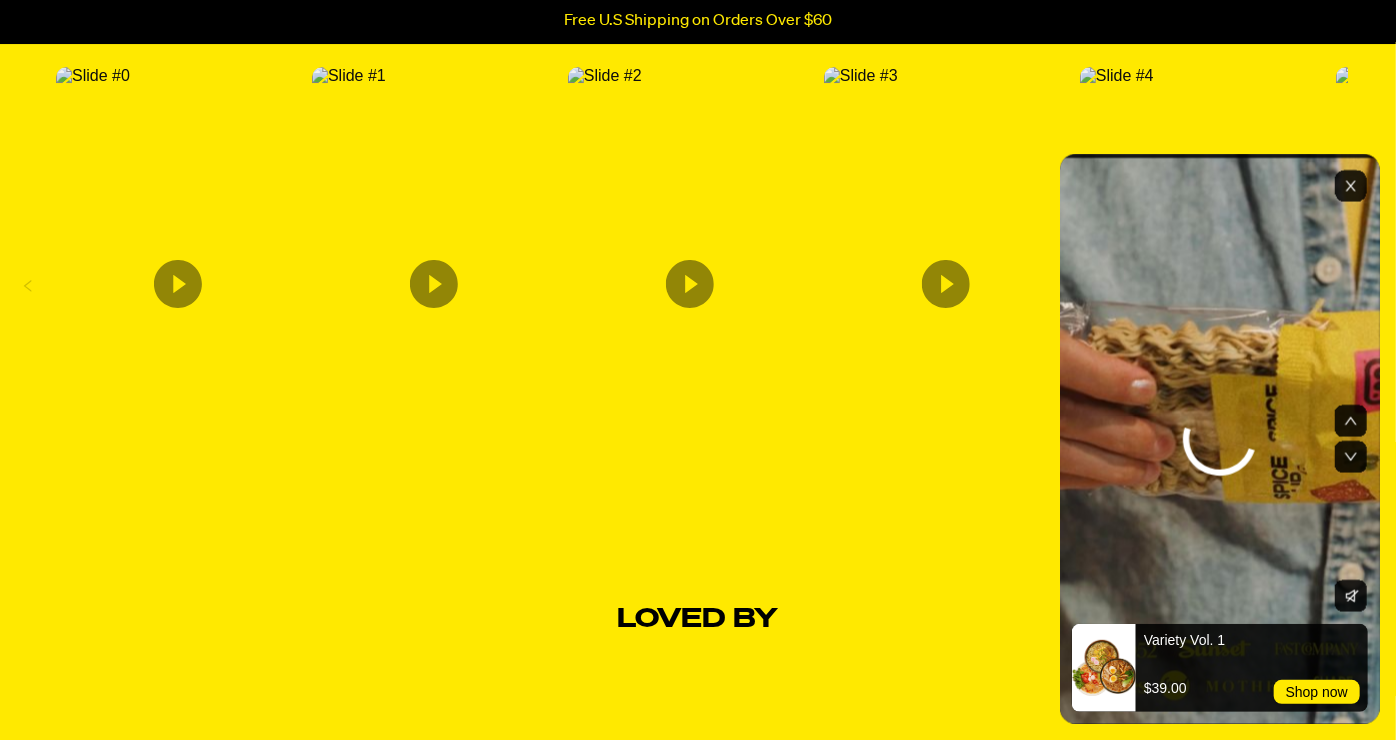 click 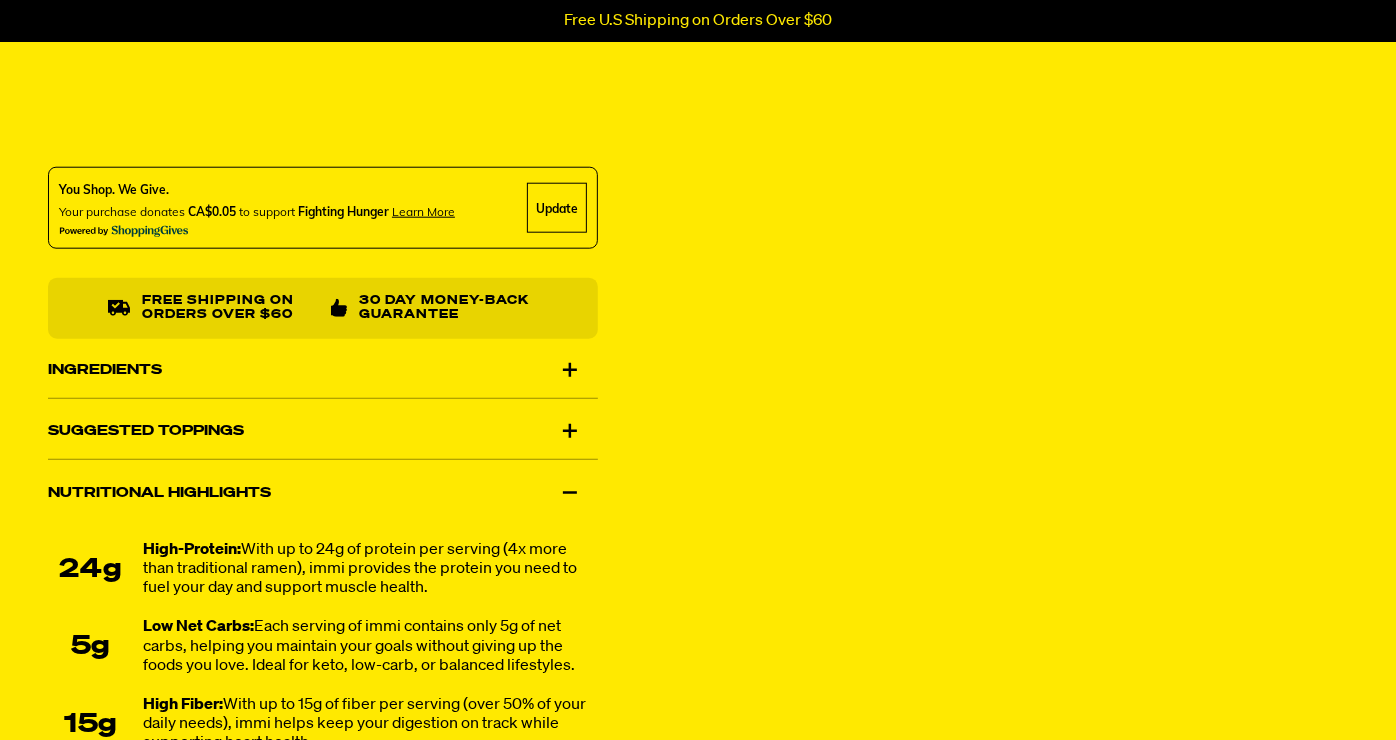 scroll, scrollTop: 0, scrollLeft: 0, axis: both 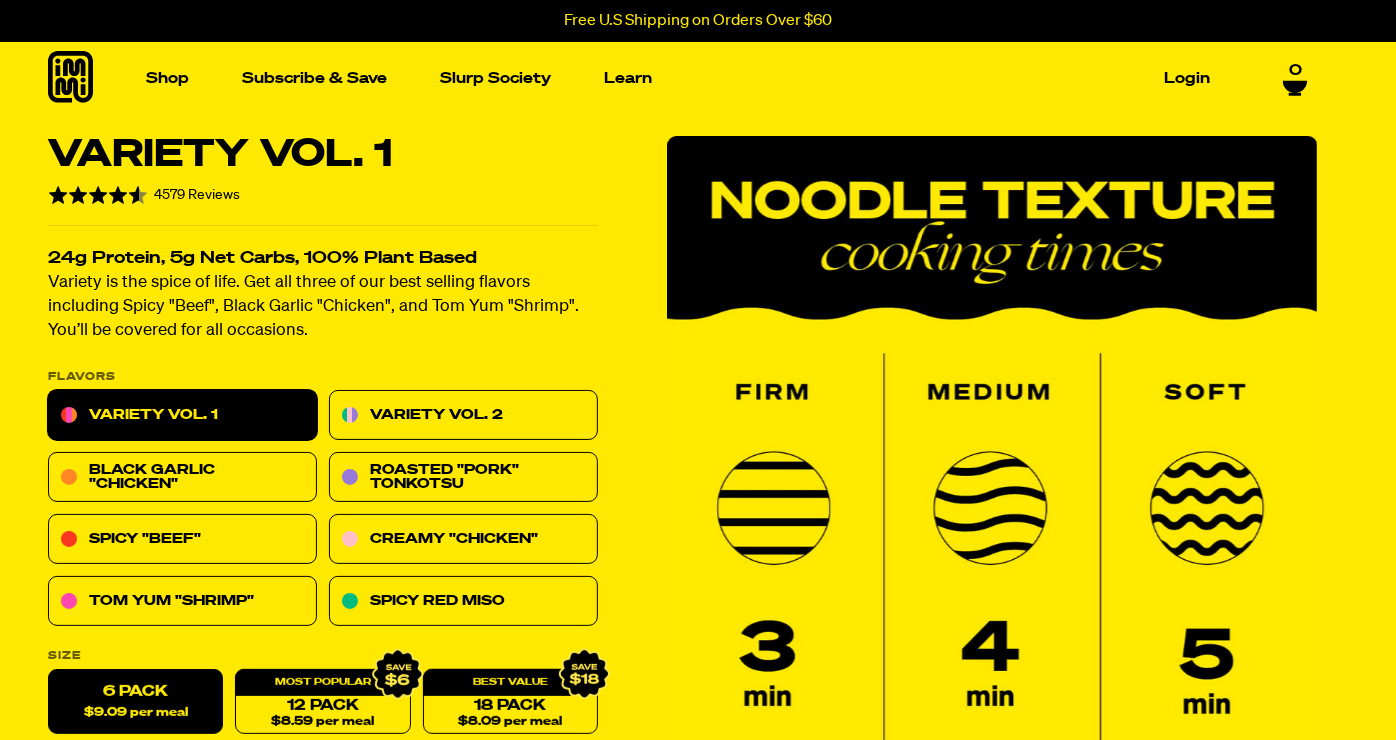 click on "Free U.S Shipping on Orders Over $60" at bounding box center [698, 21] 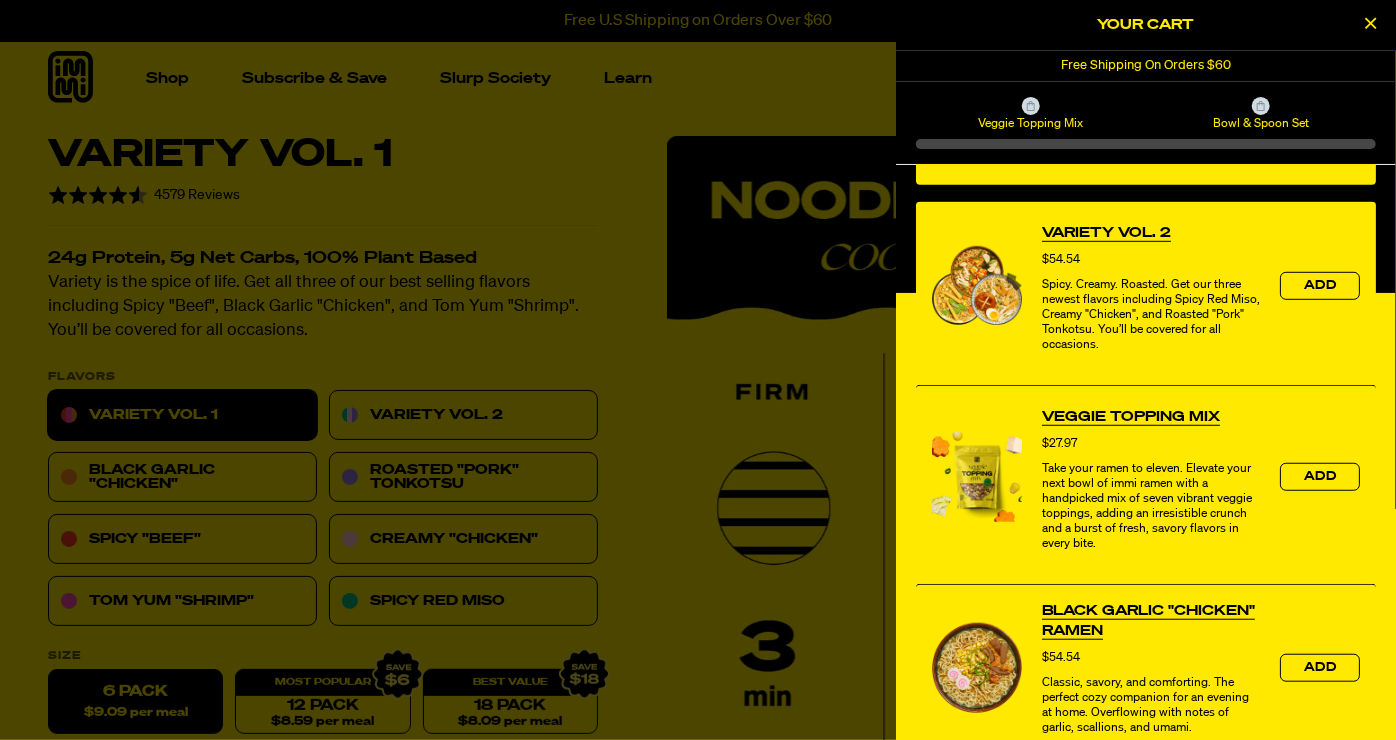 scroll, scrollTop: 657, scrollLeft: 0, axis: vertical 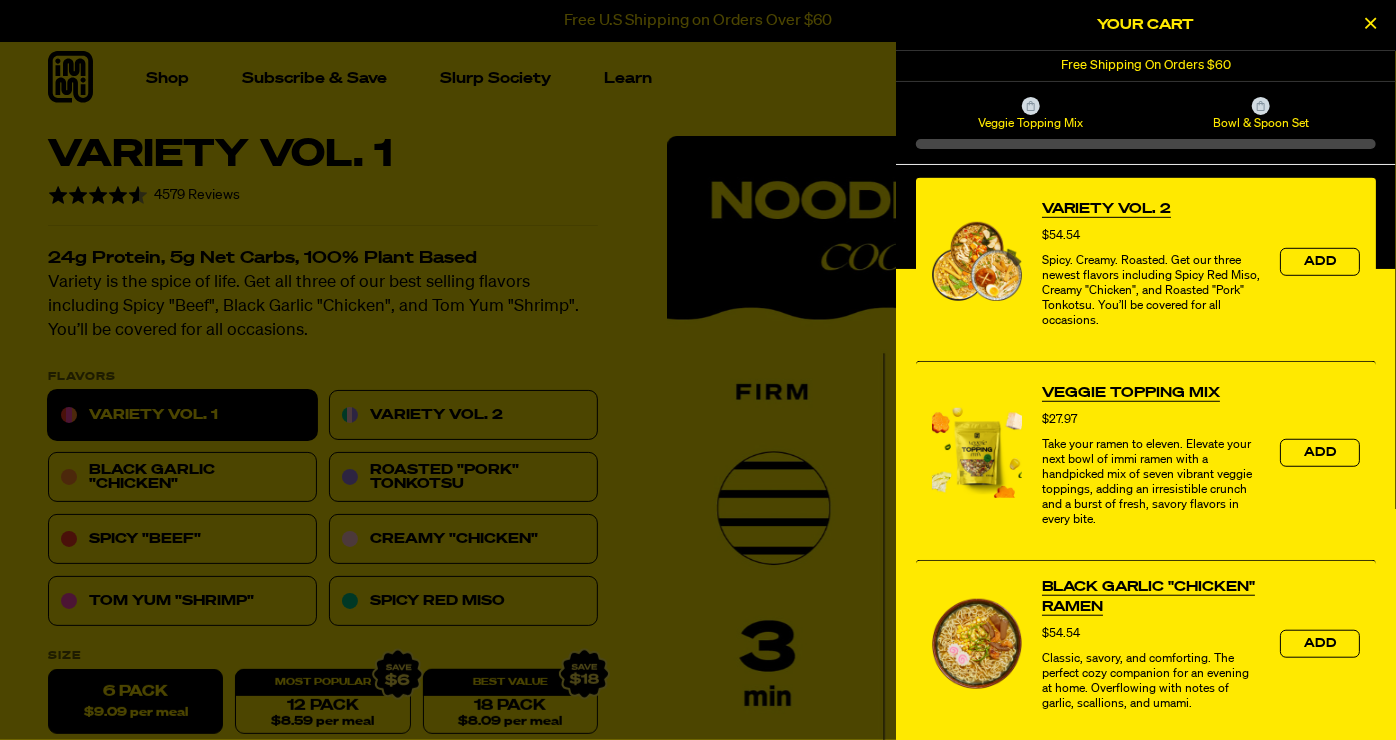 click on "Veggie Topping Mix" at bounding box center [1131, 393] 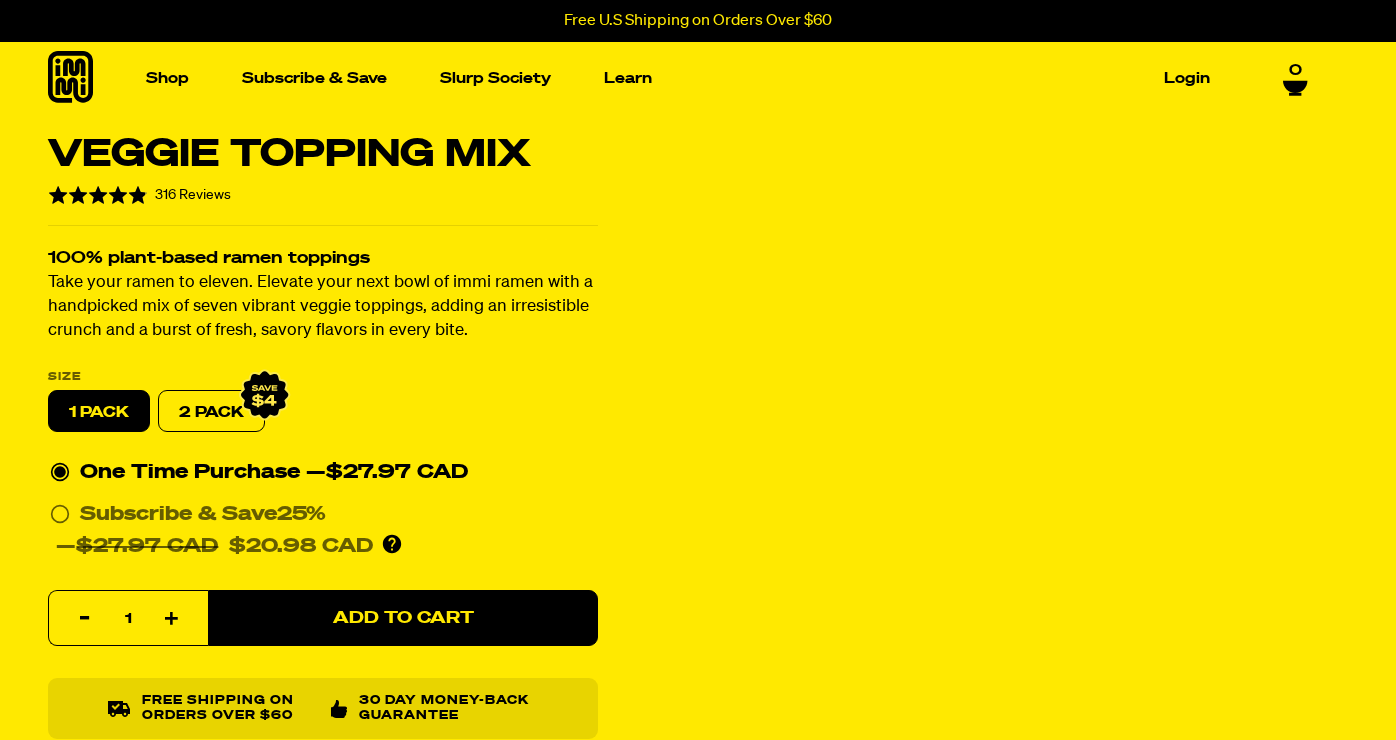 scroll, scrollTop: 0, scrollLeft: 0, axis: both 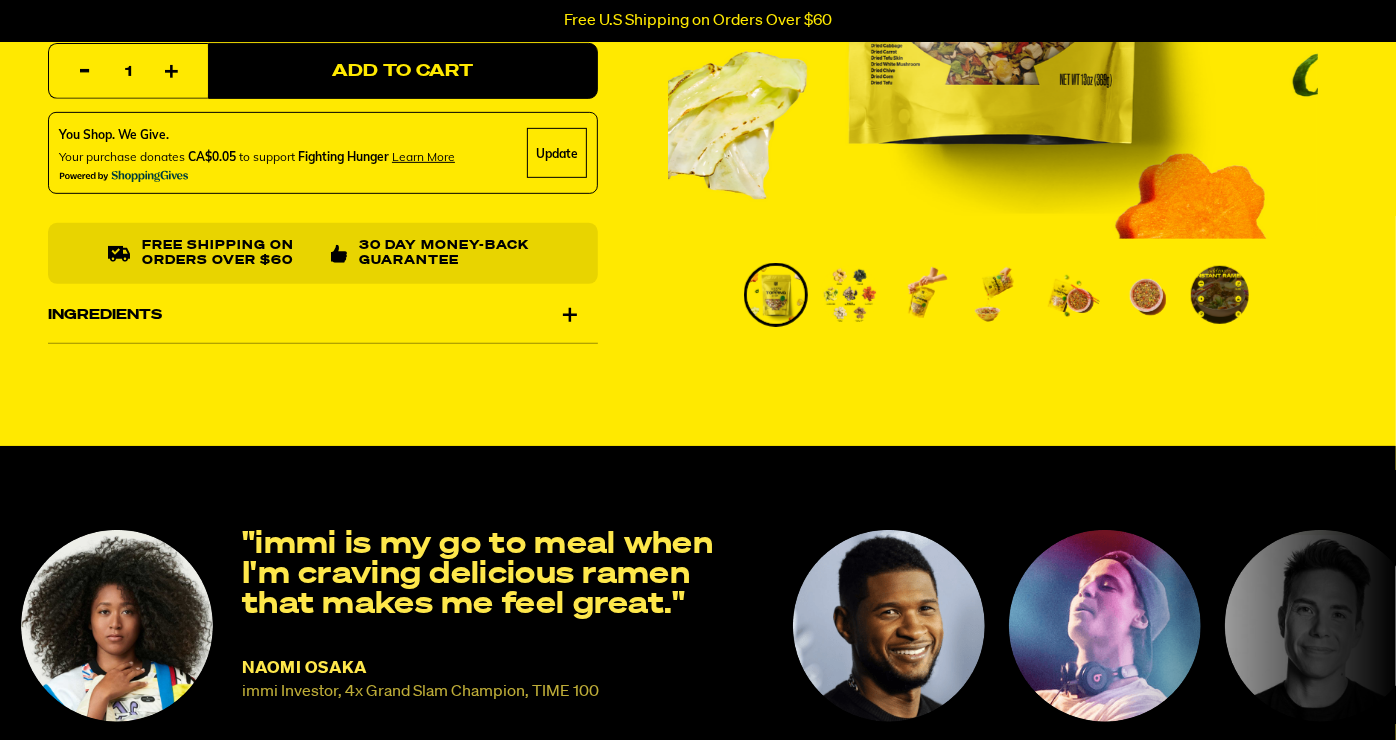 click at bounding box center (850, 295) 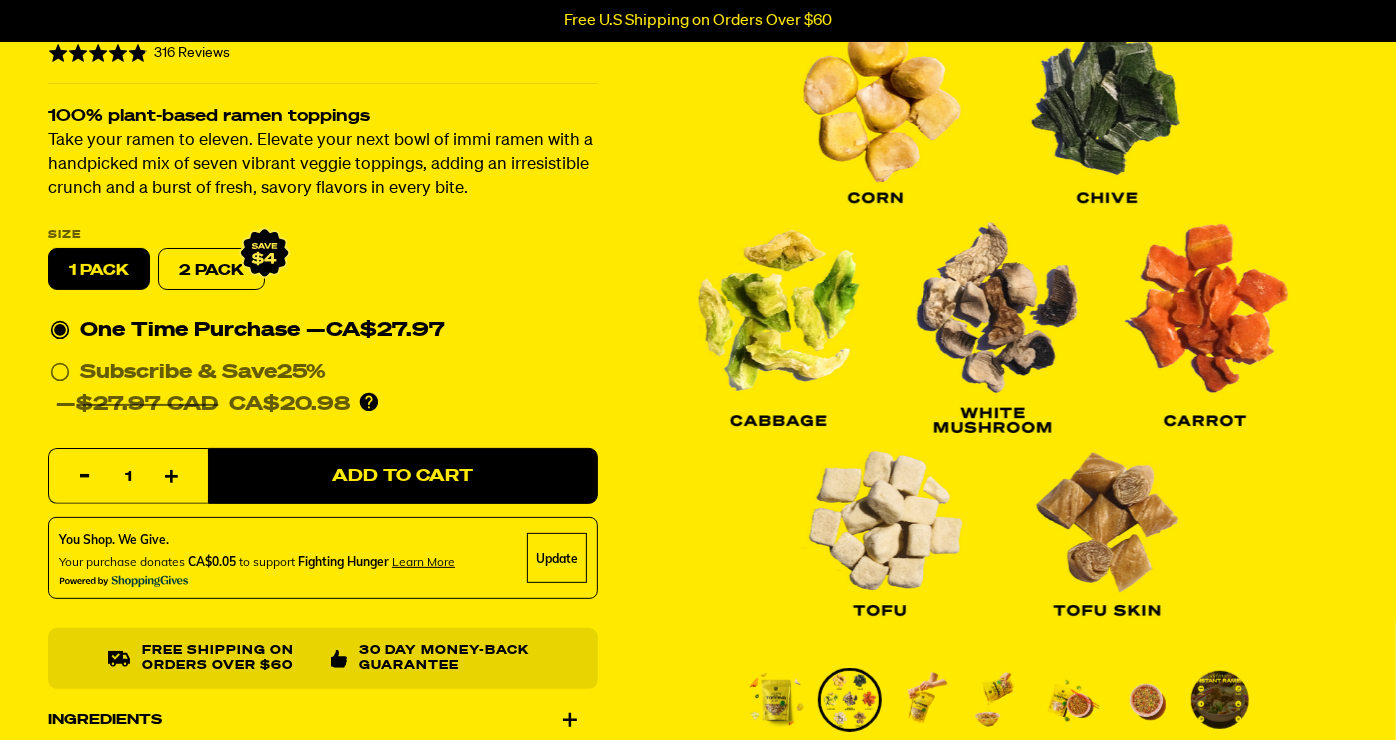 scroll, scrollTop: 134, scrollLeft: 0, axis: vertical 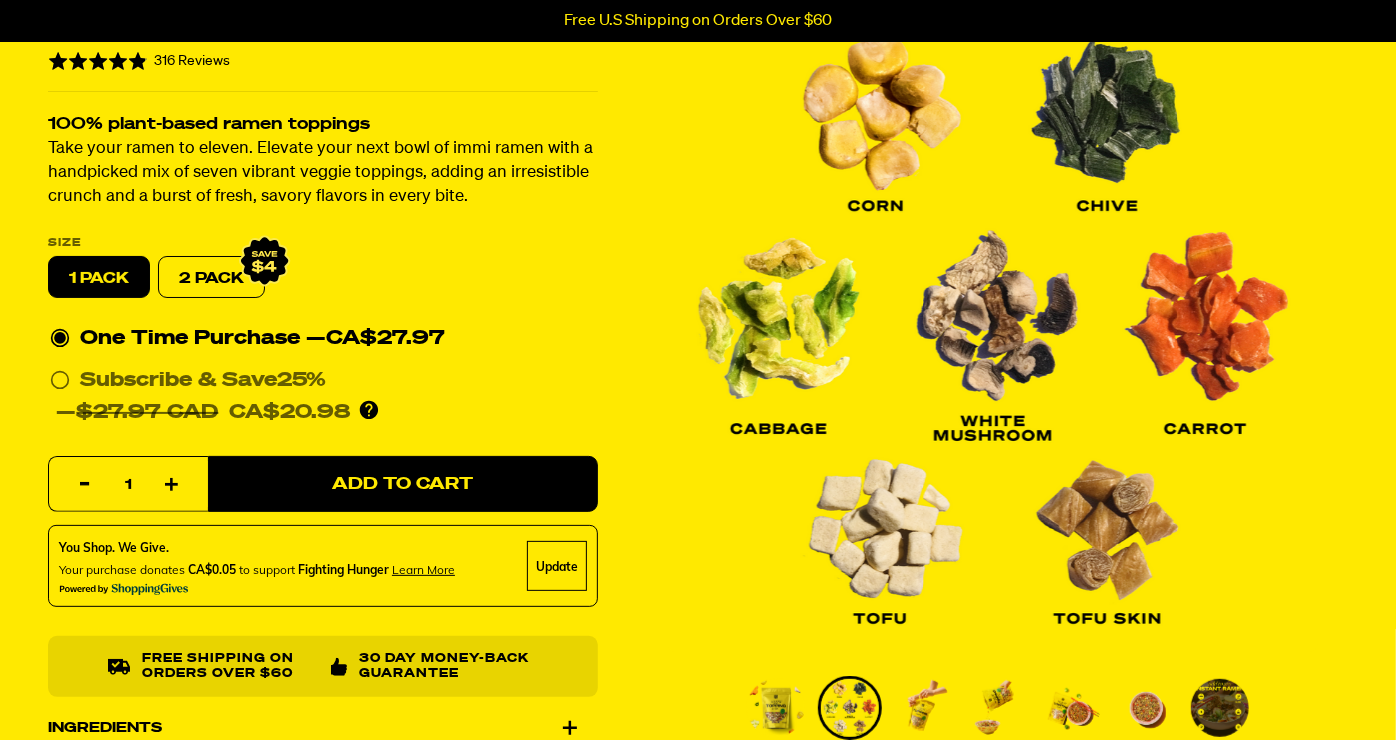 click at bounding box center (924, 708) 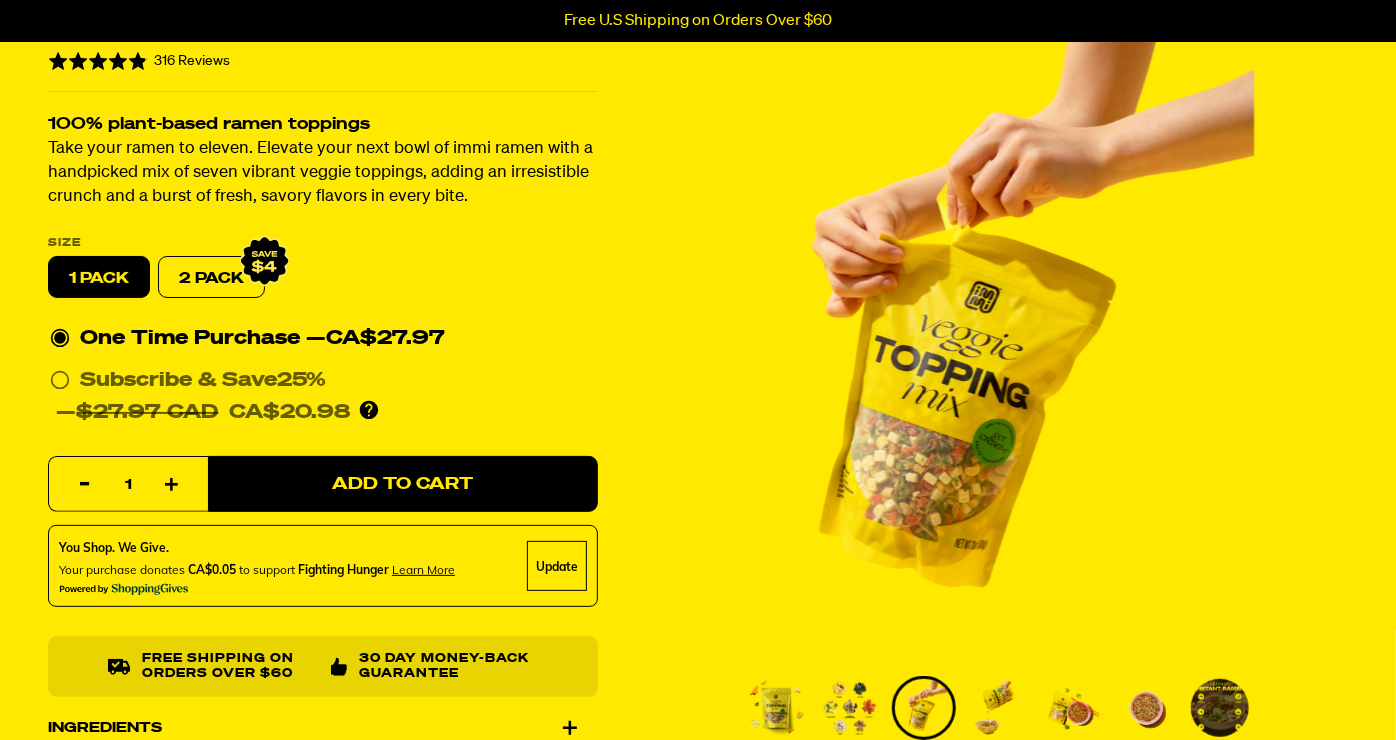 click at bounding box center (850, 708) 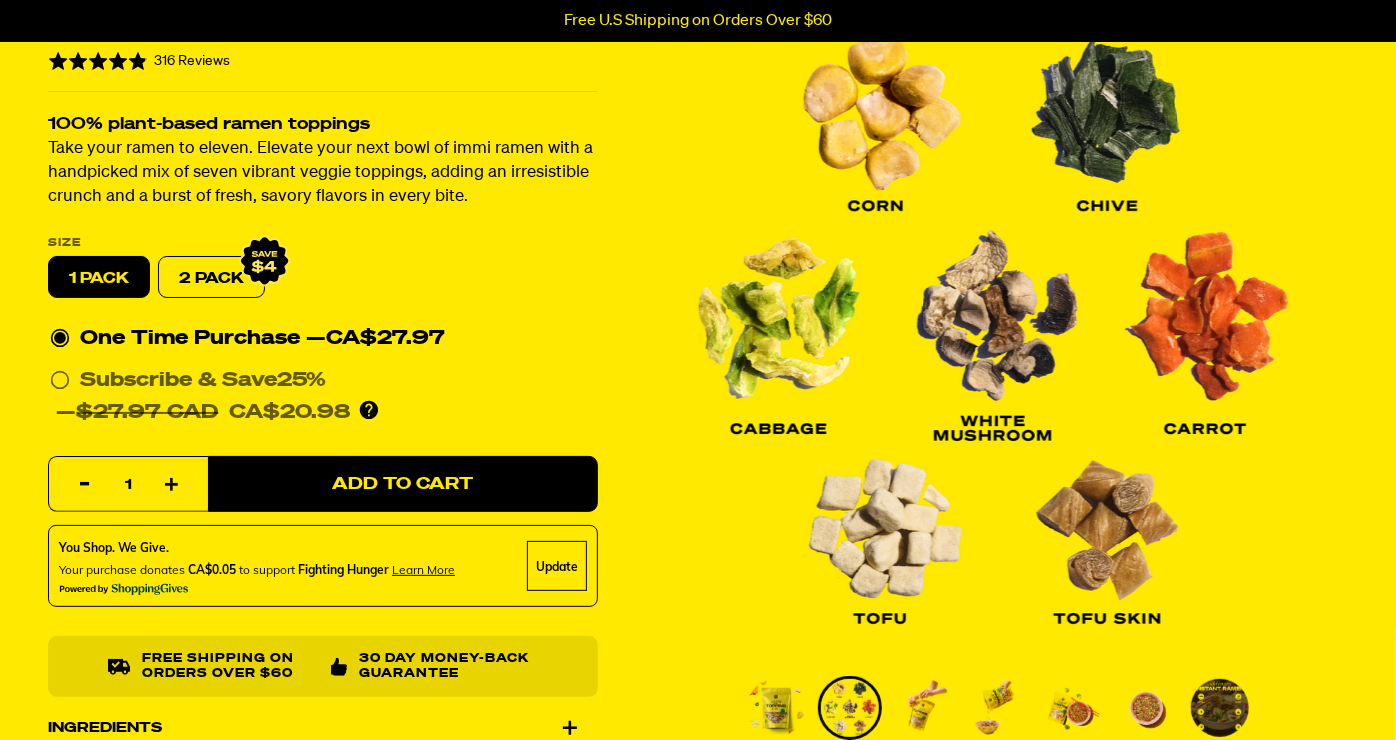 click at bounding box center [924, 708] 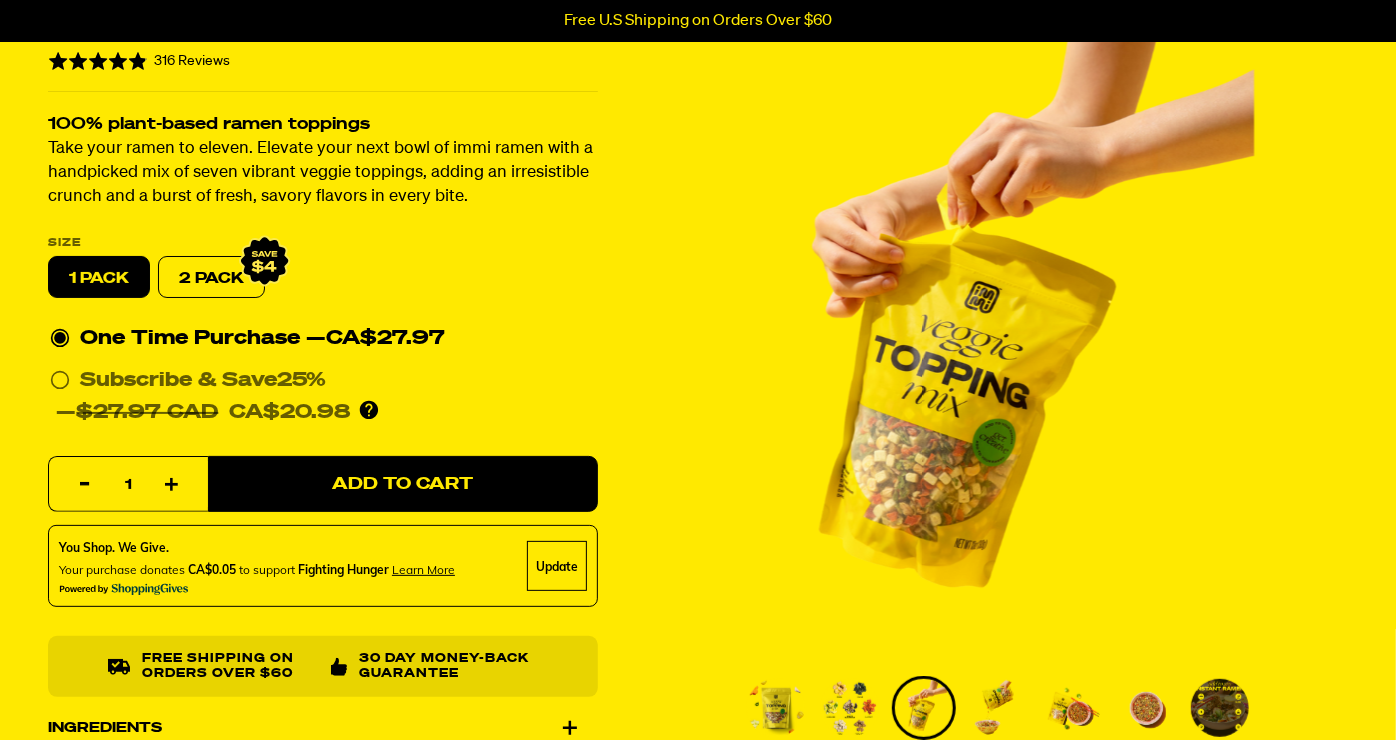 click at bounding box center (998, 708) 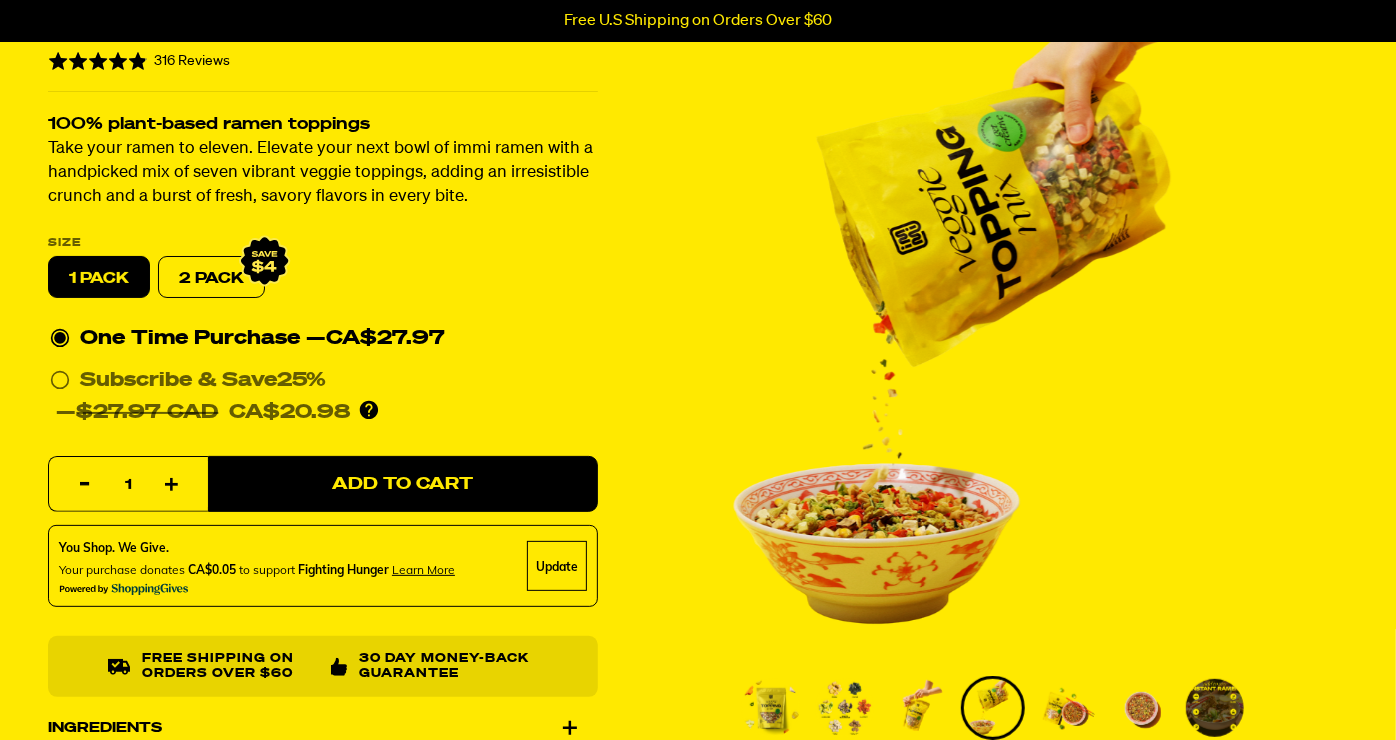 click at bounding box center [1067, 708] 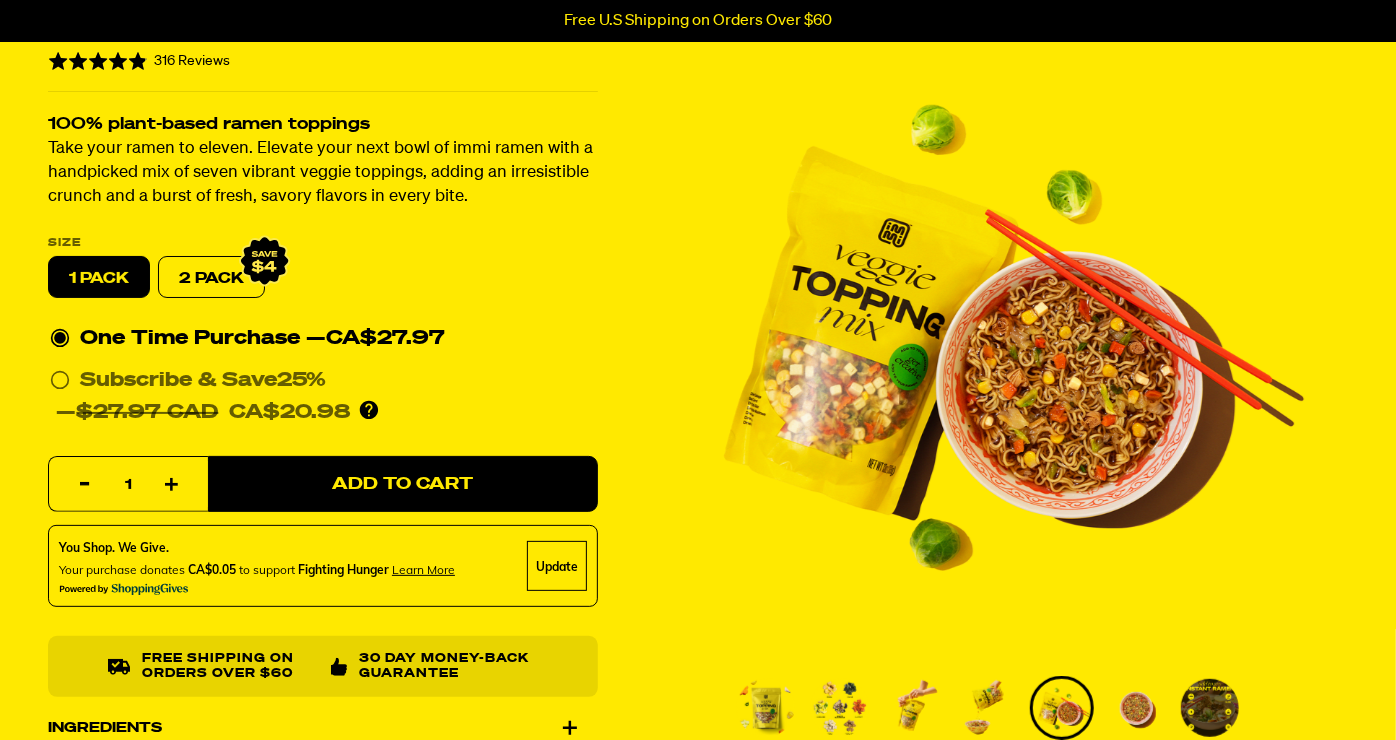 click at bounding box center (993, 708) 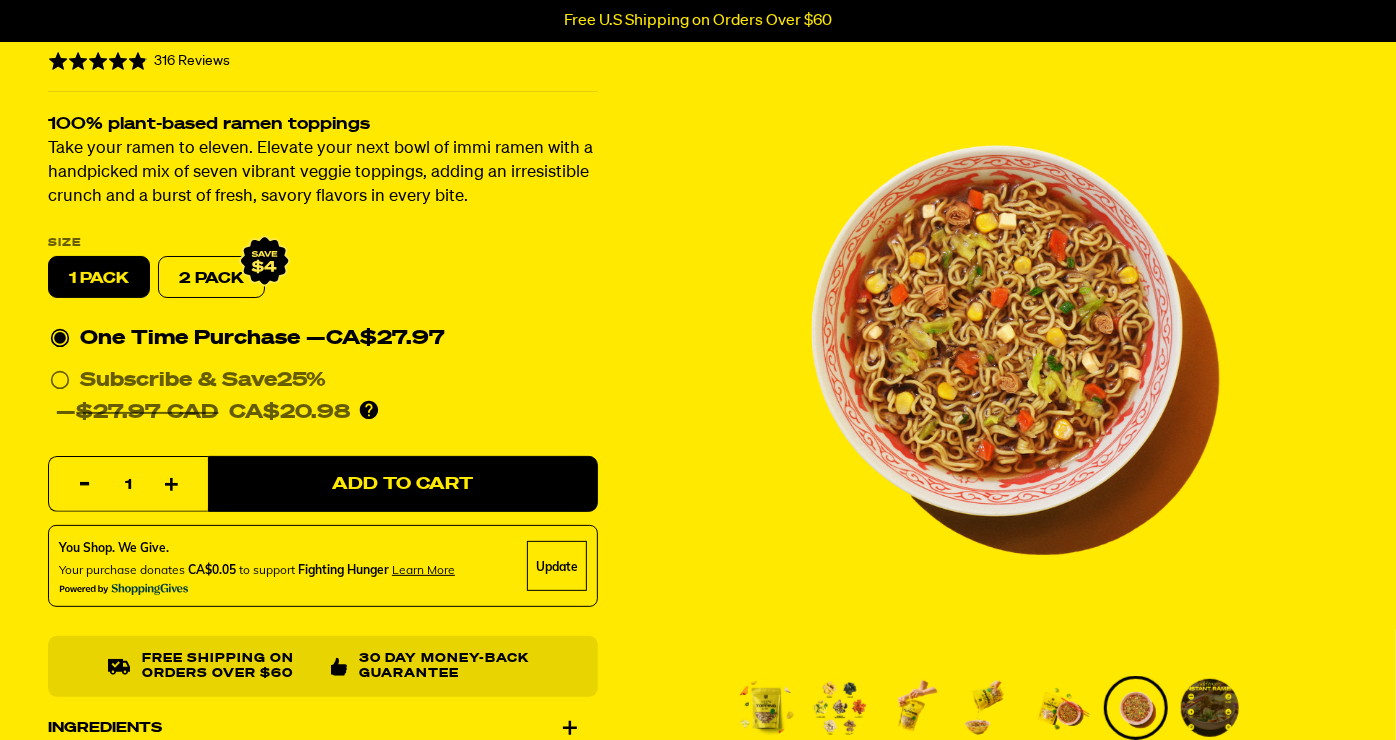 click at bounding box center [1210, 708] 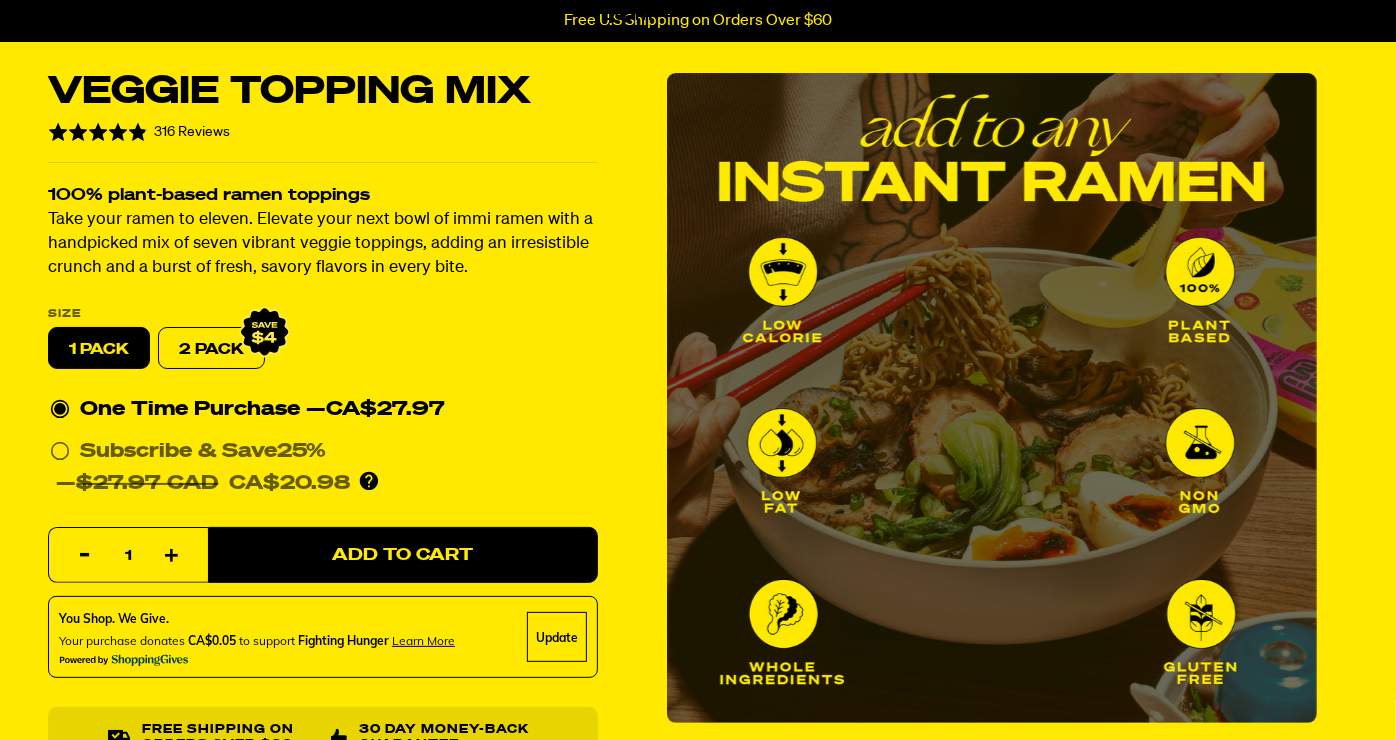 scroll, scrollTop: 0, scrollLeft: 0, axis: both 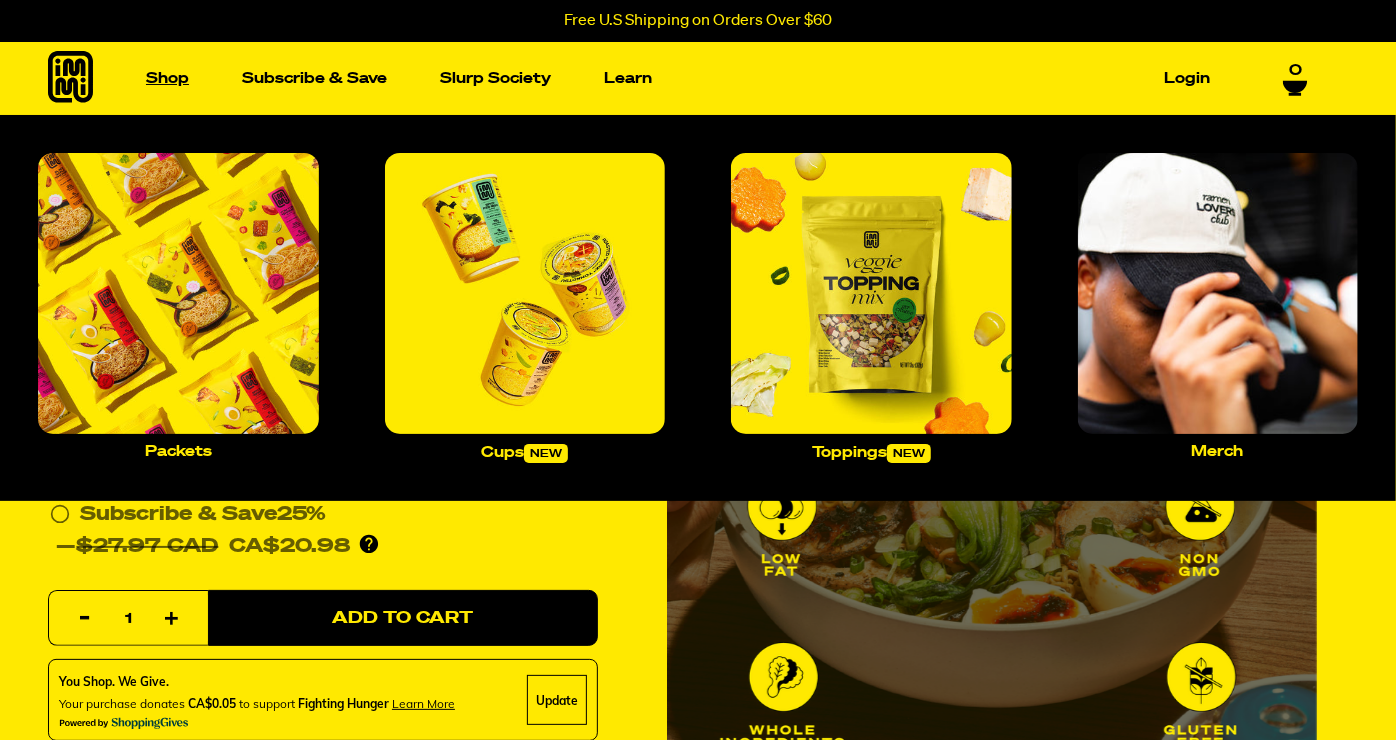 click on "Shop" at bounding box center (167, 78) 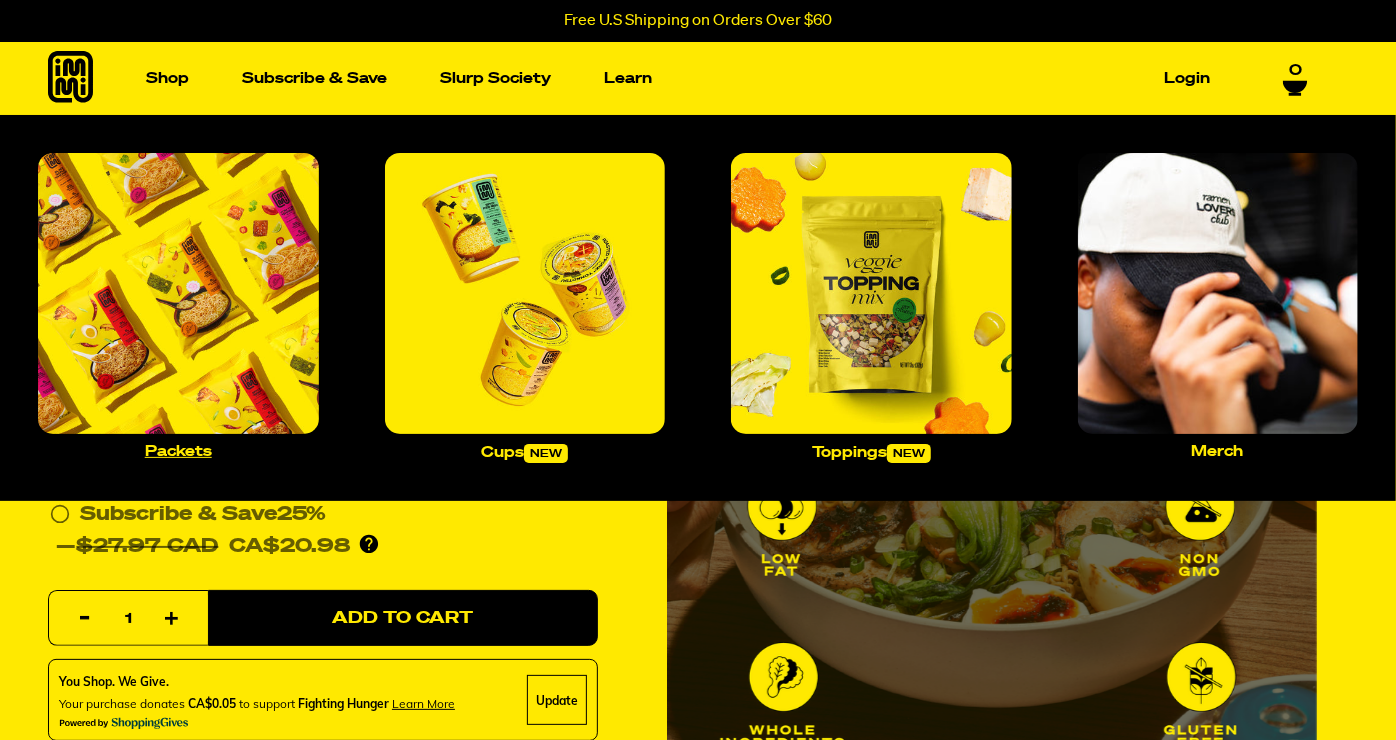 click at bounding box center [178, 293] 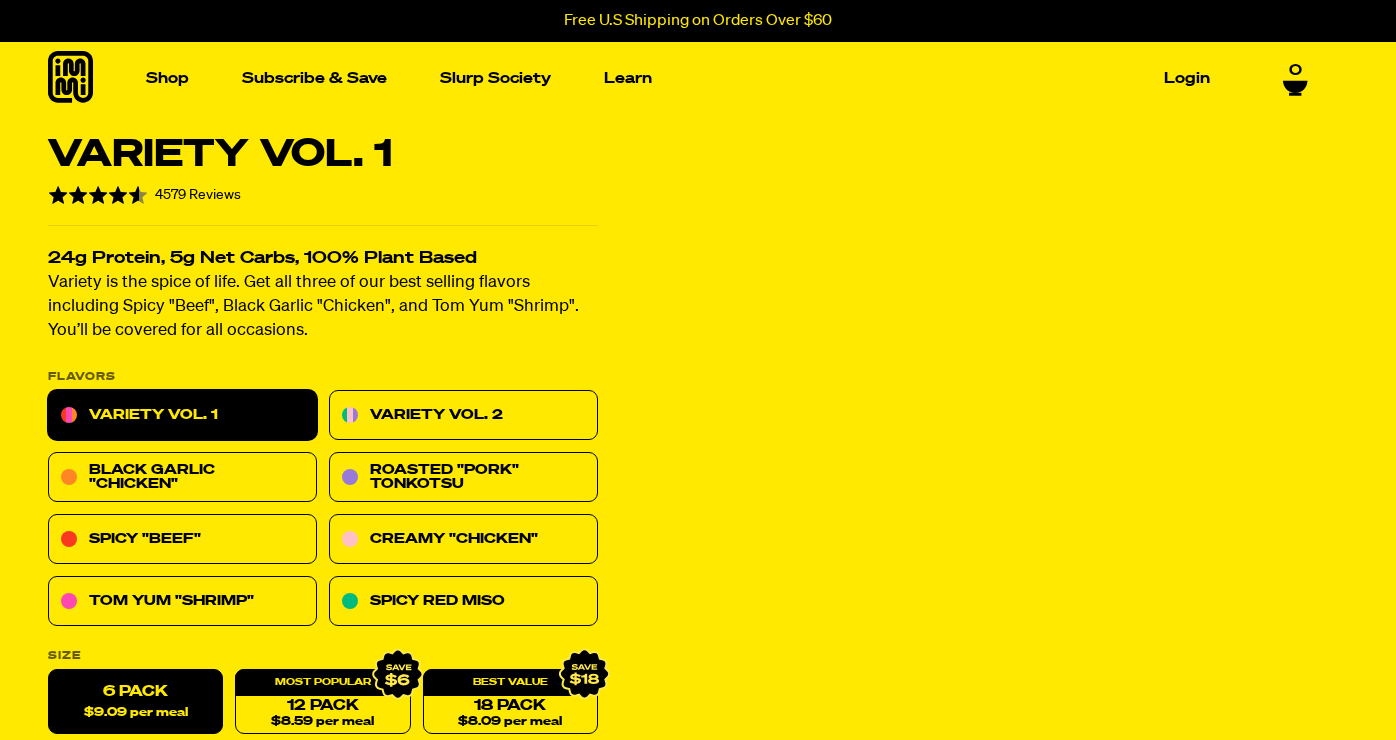 scroll, scrollTop: 0, scrollLeft: 0, axis: both 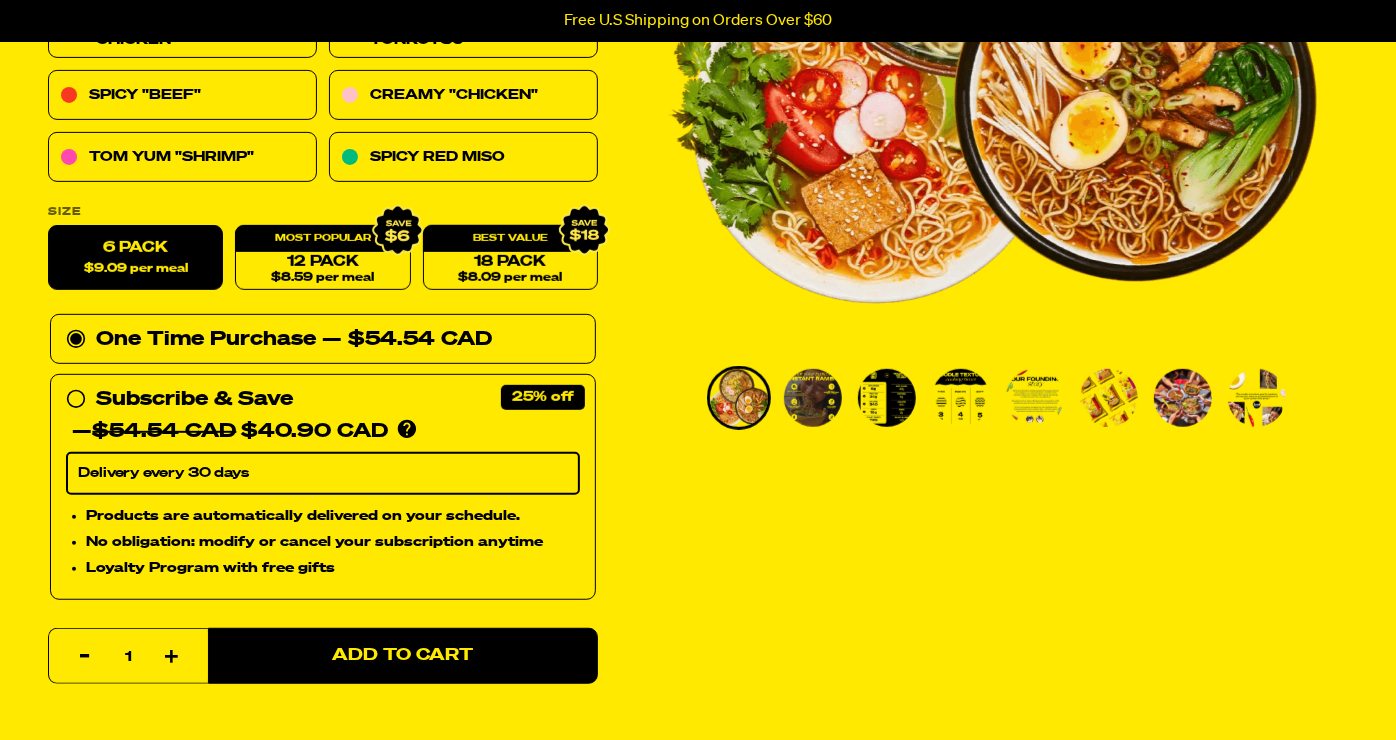 click at bounding box center [887, 398] 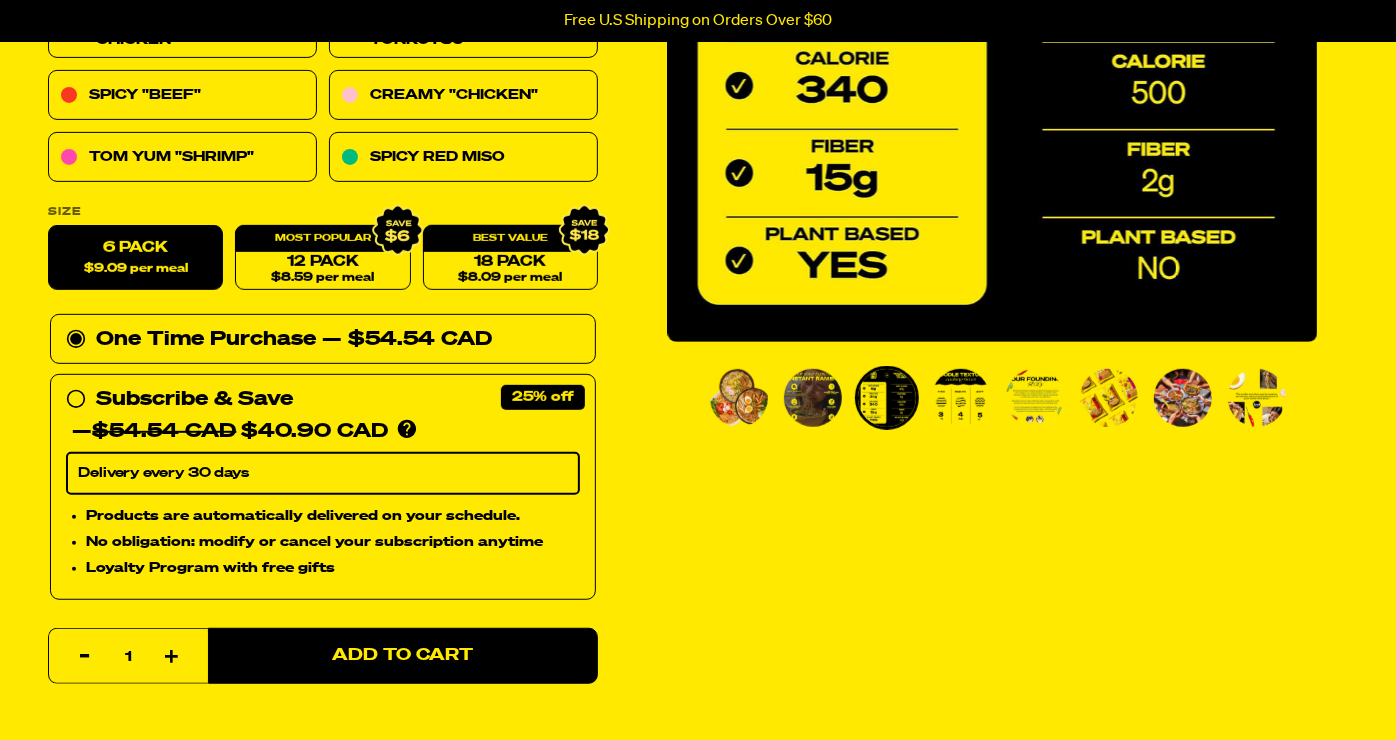 click at bounding box center (961, 398) 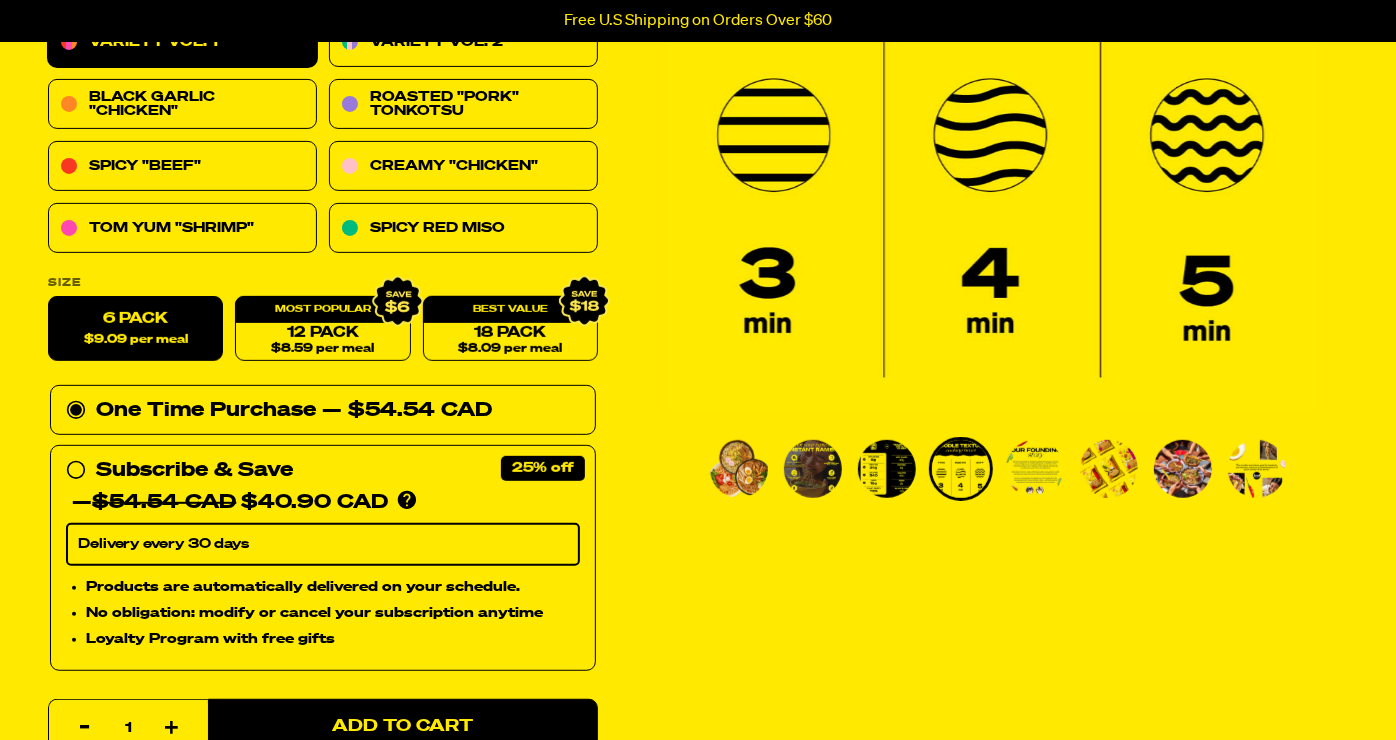 scroll, scrollTop: 258, scrollLeft: 0, axis: vertical 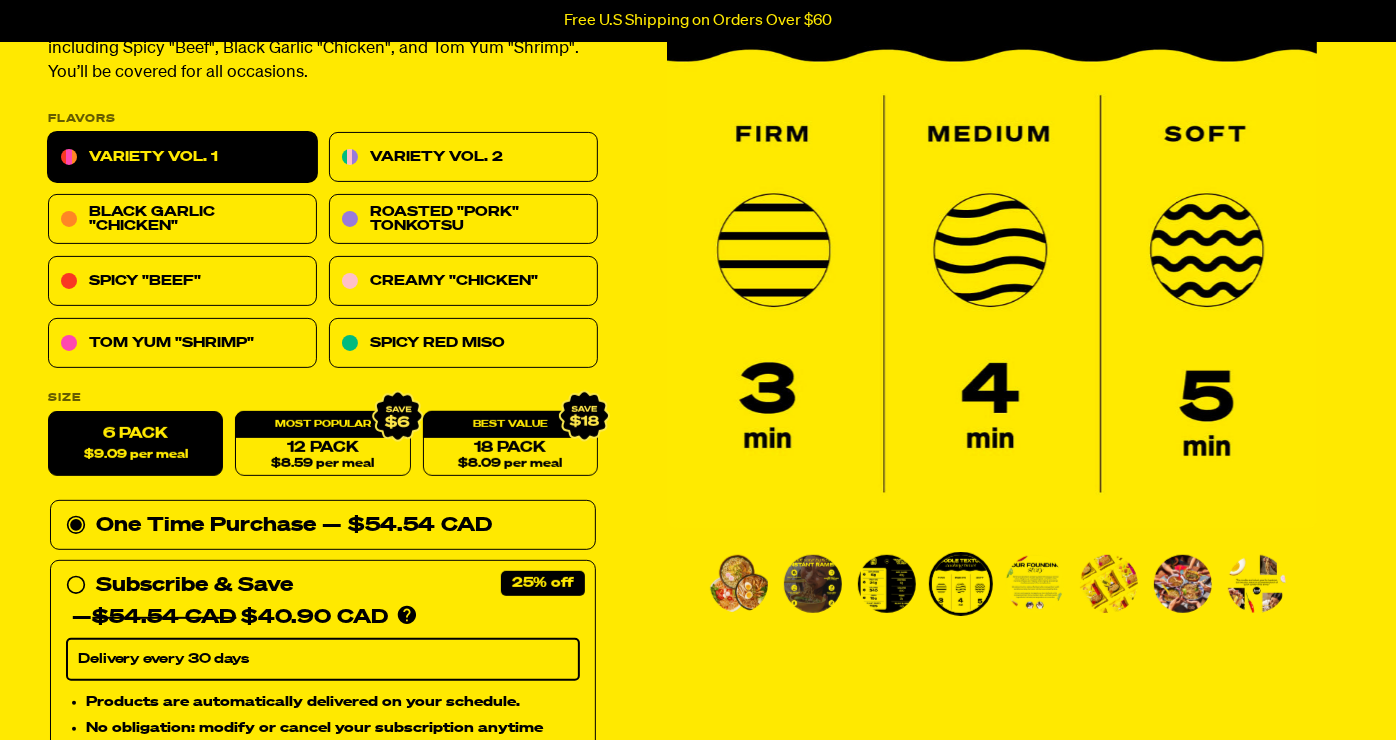 click at bounding box center (1035, 584) 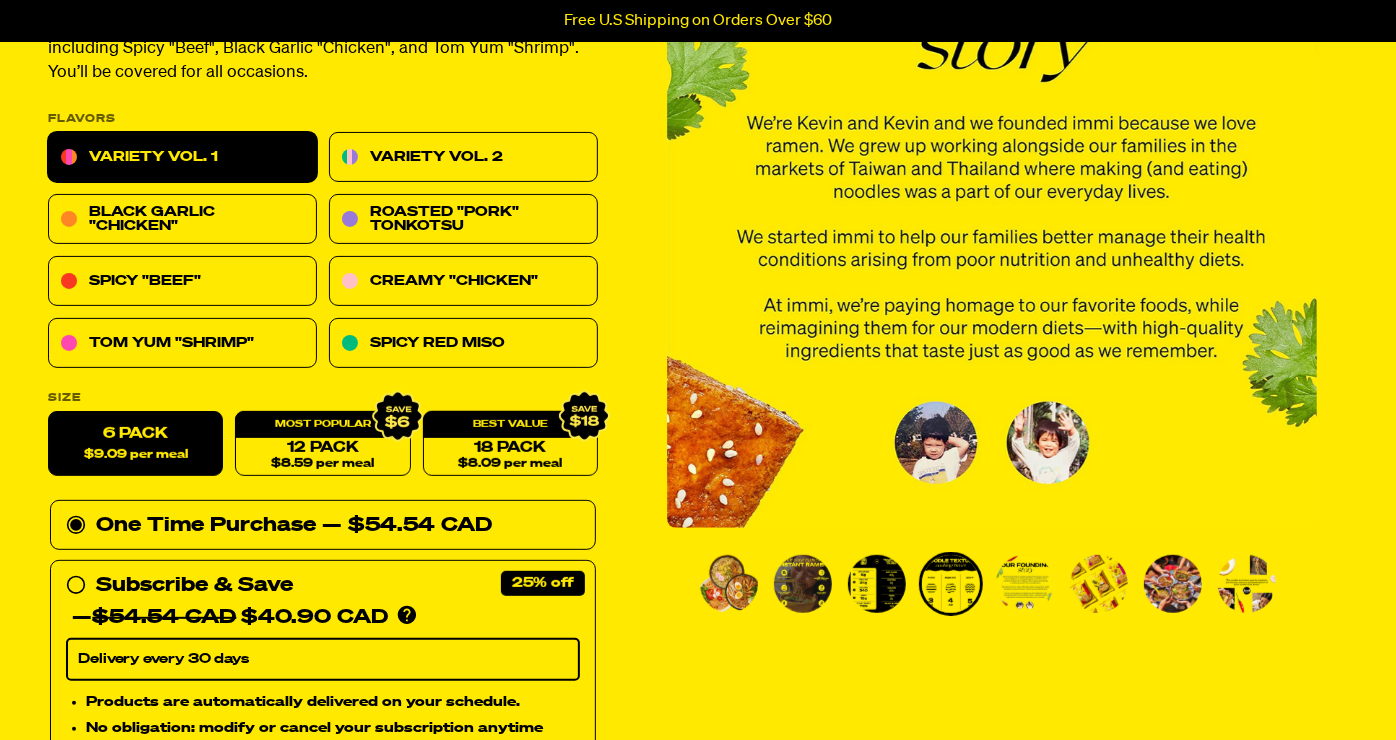 click at bounding box center (1099, 584) 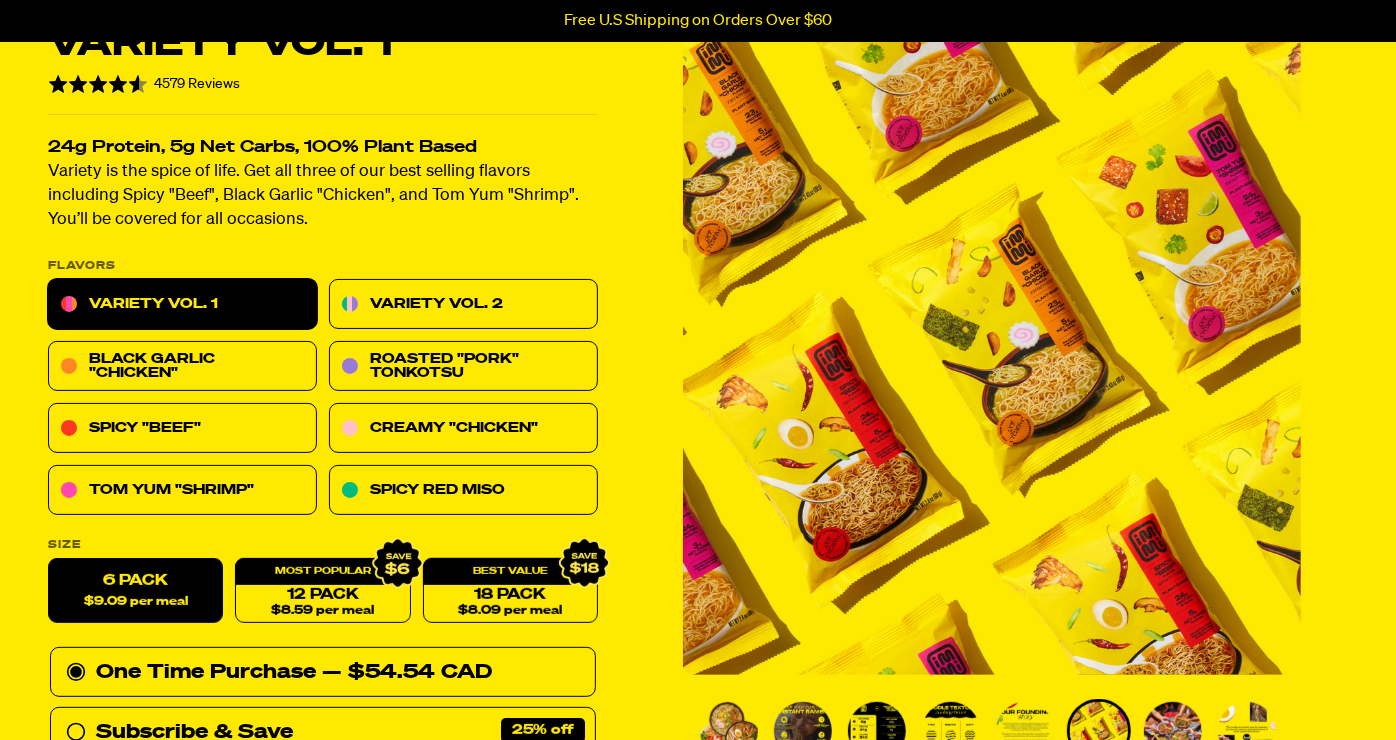scroll, scrollTop: 0, scrollLeft: 0, axis: both 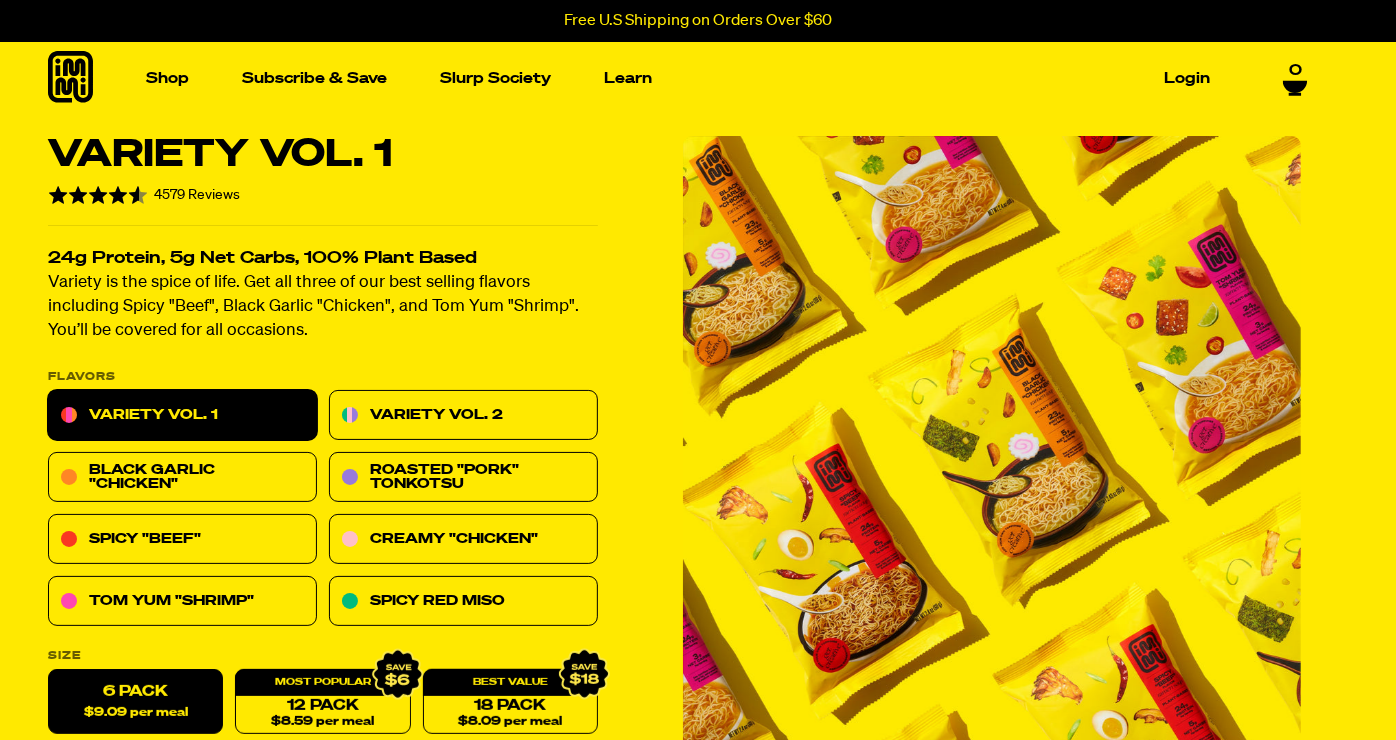 click on "0" at bounding box center (1295, 71) 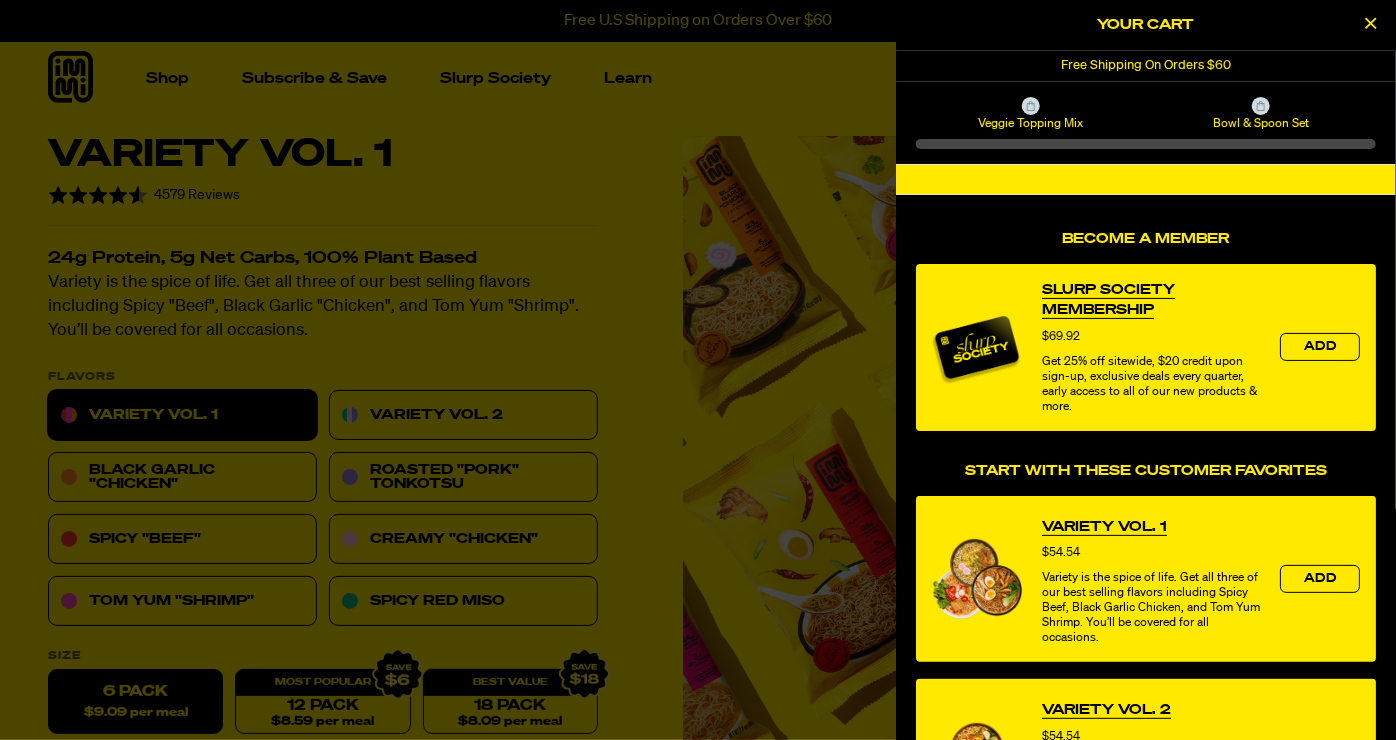 scroll, scrollTop: 11, scrollLeft: 0, axis: vertical 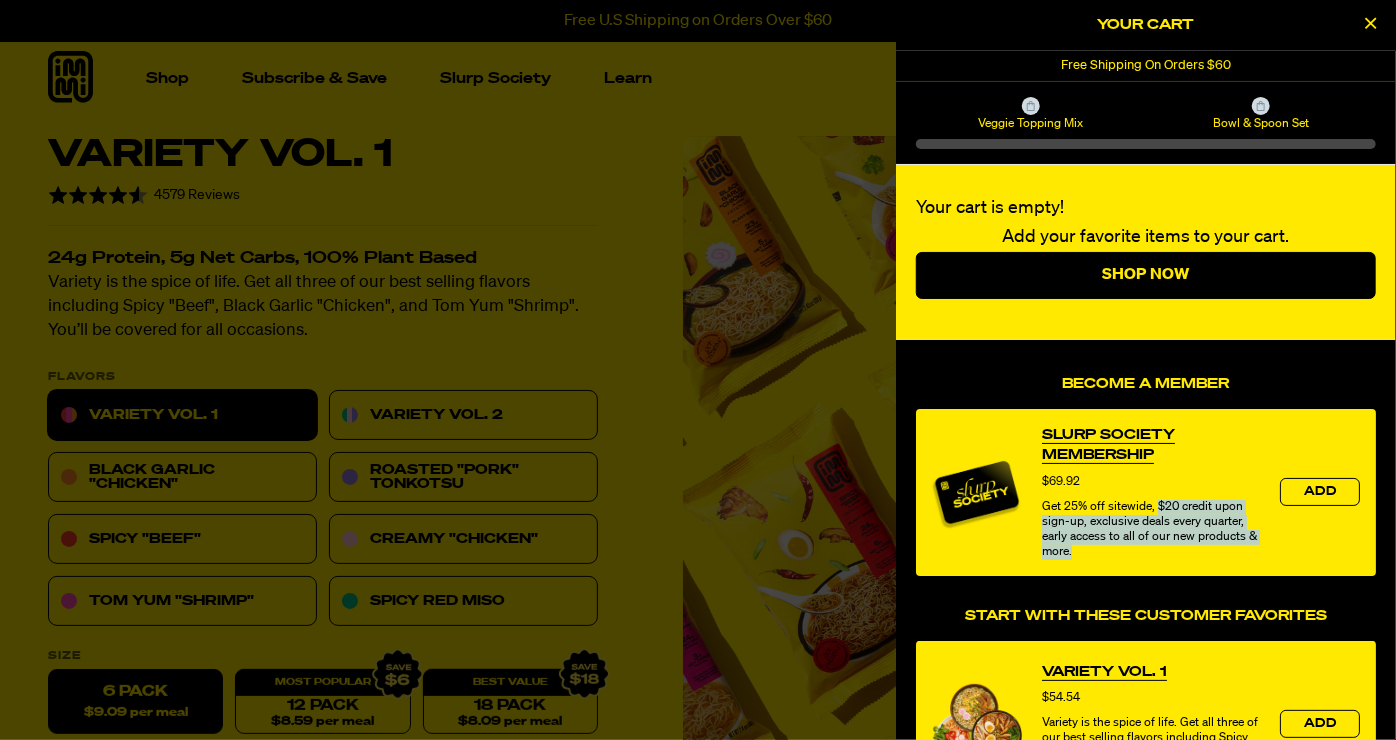 drag, startPoint x: 1157, startPoint y: 509, endPoint x: 1154, endPoint y: 546, distance: 37.12142 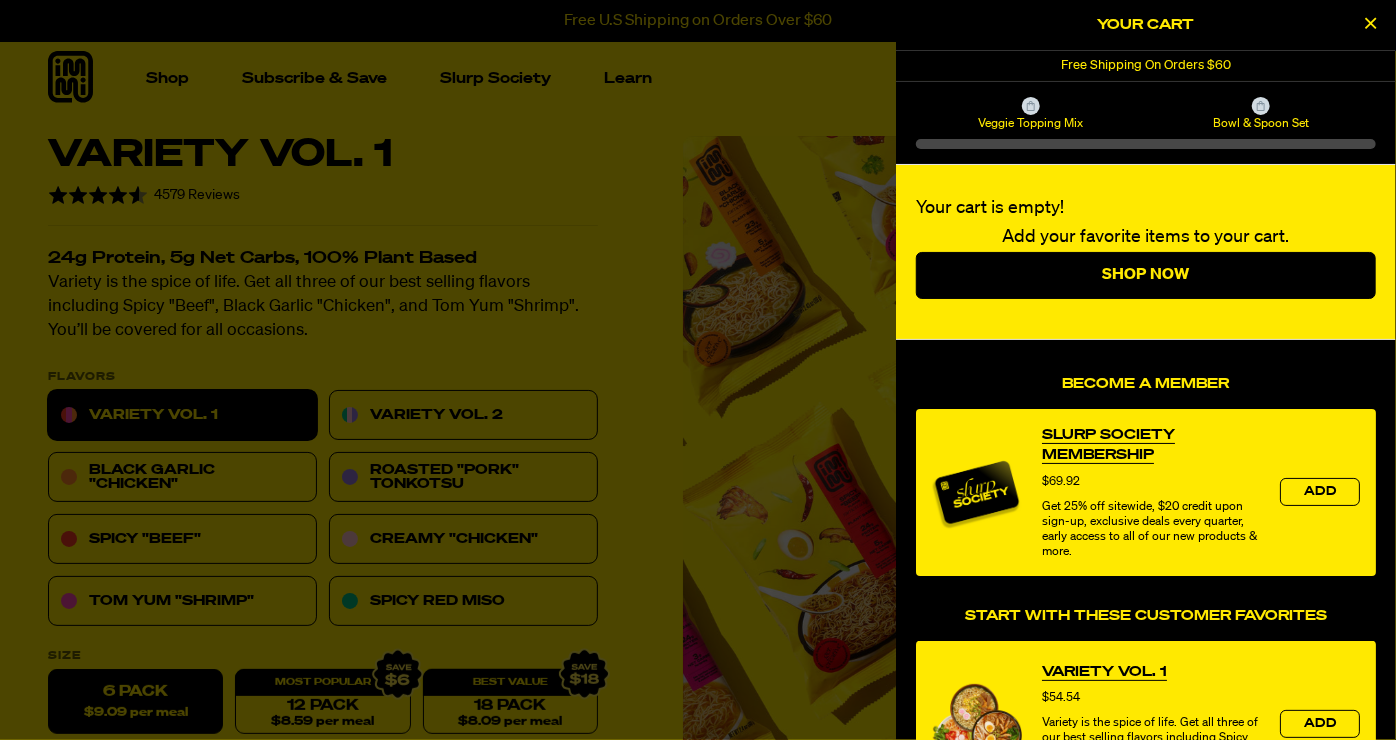 drag, startPoint x: 1153, startPoint y: 536, endPoint x: 1158, endPoint y: 520, distance: 16.763054 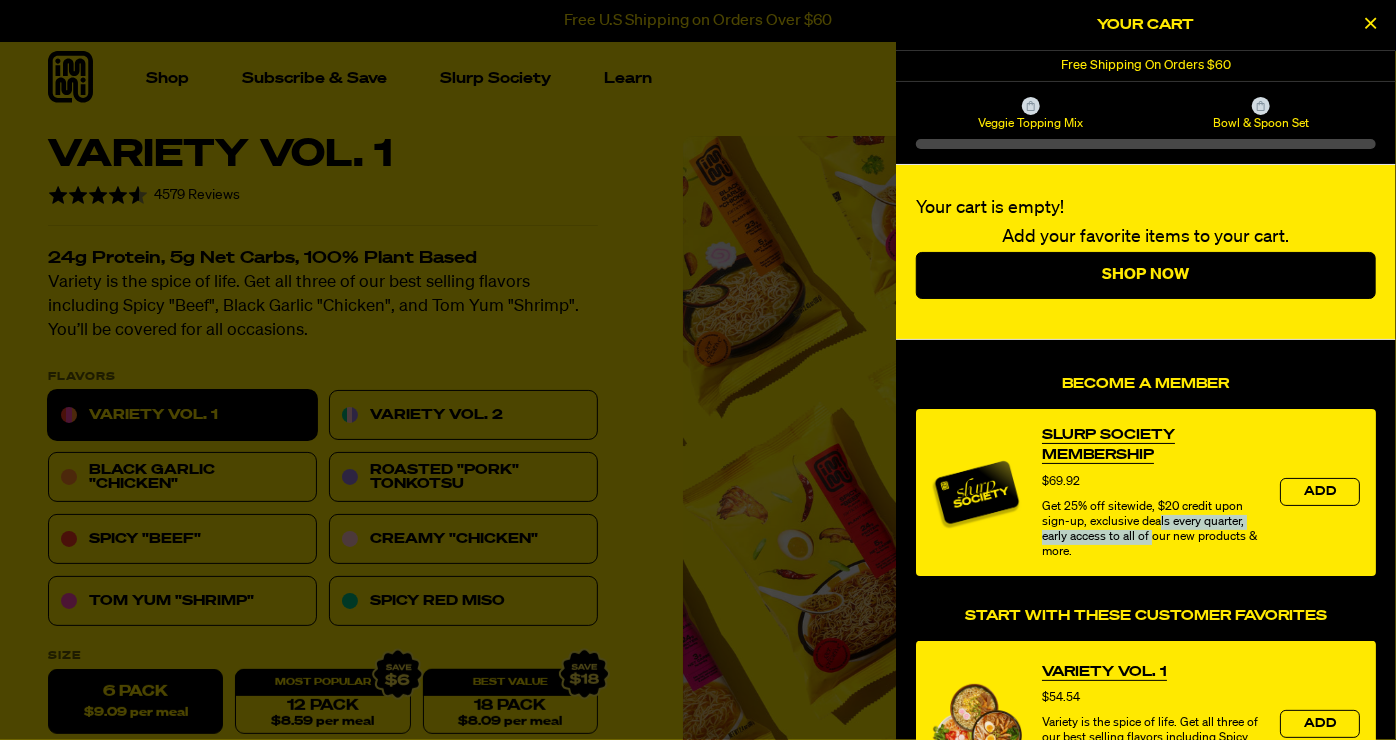 click on "Get 25% off sitewide, $20 credit upon sign-up, exclusive deals every quarter, early access to all of our new products & more." at bounding box center (1151, 530) 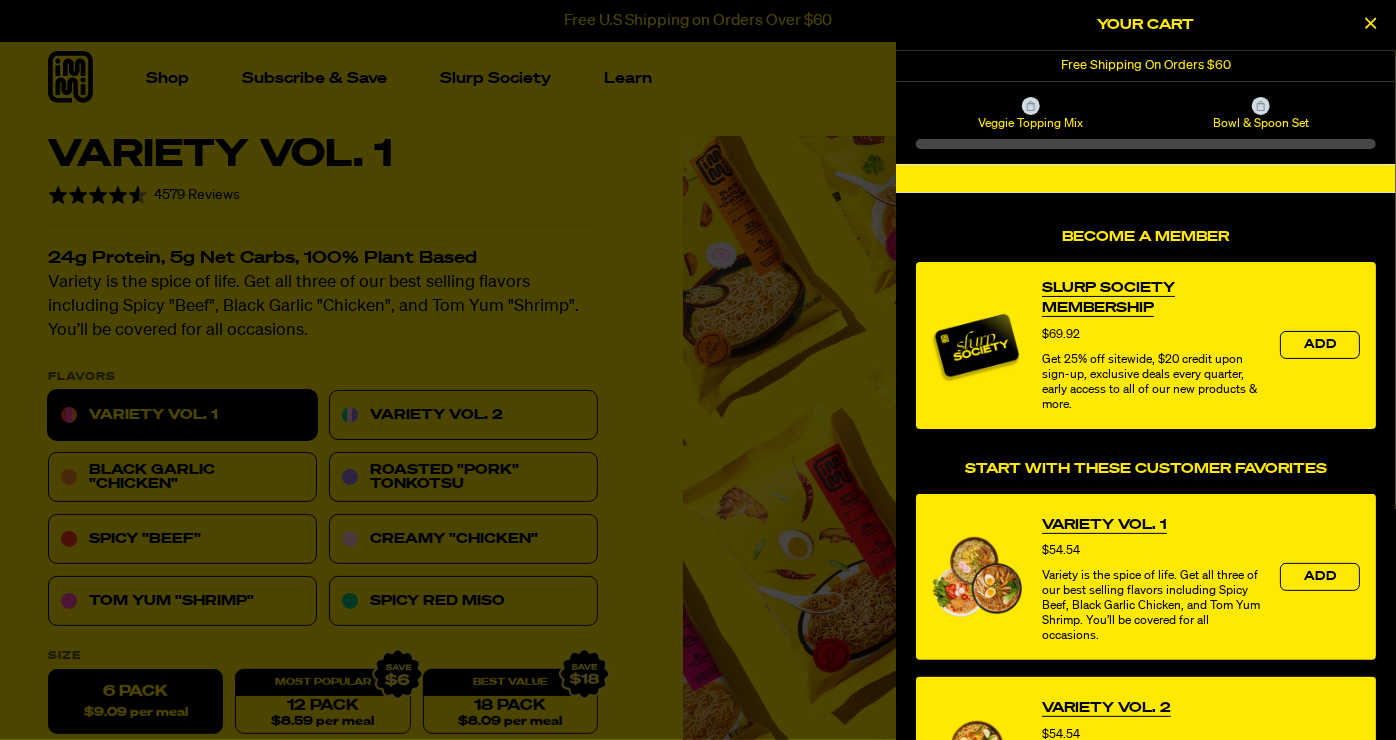 scroll, scrollTop: 0, scrollLeft: 0, axis: both 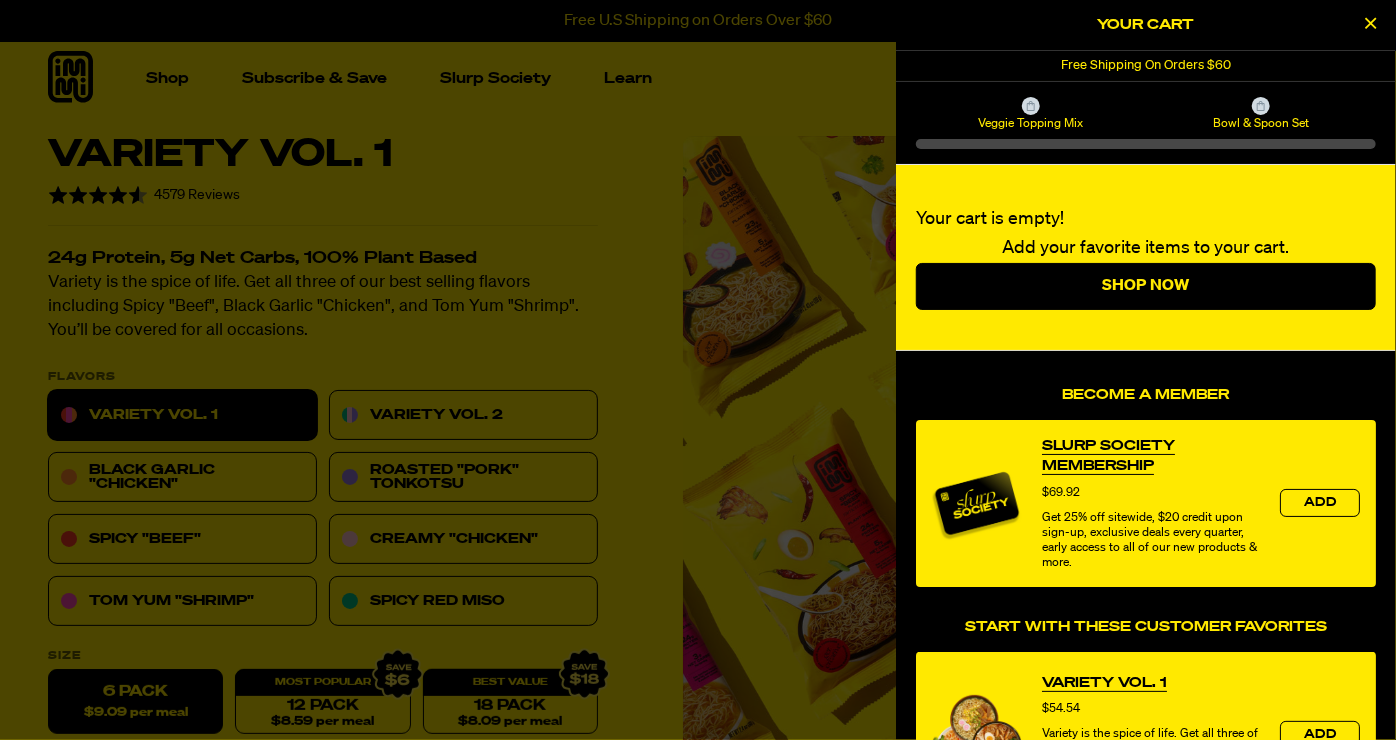 click at bounding box center (1371, 23) 